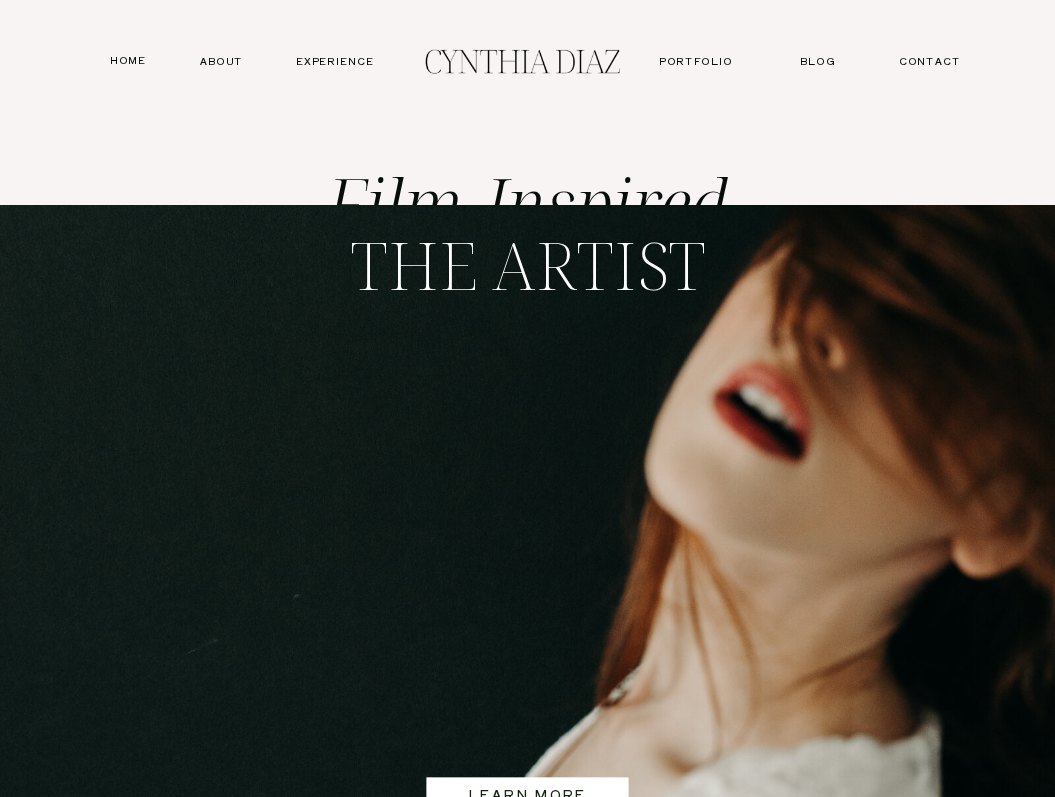 scroll, scrollTop: 2532, scrollLeft: 0, axis: vertical 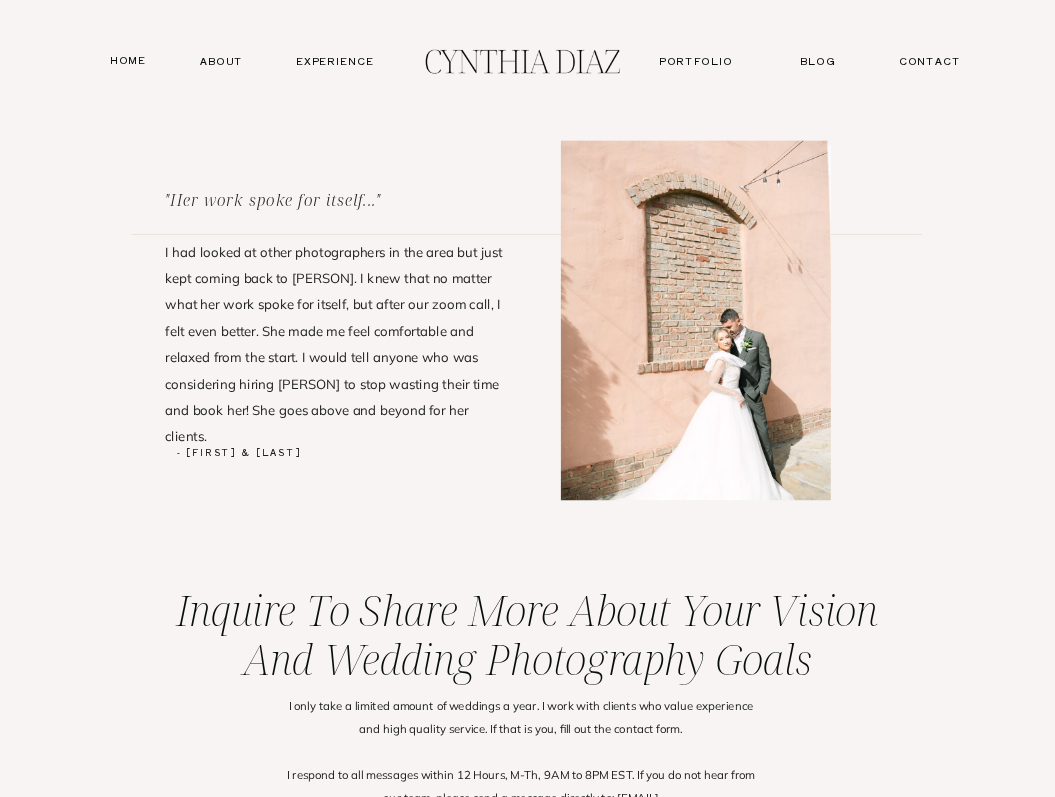 click on "contact" at bounding box center (929, 61) 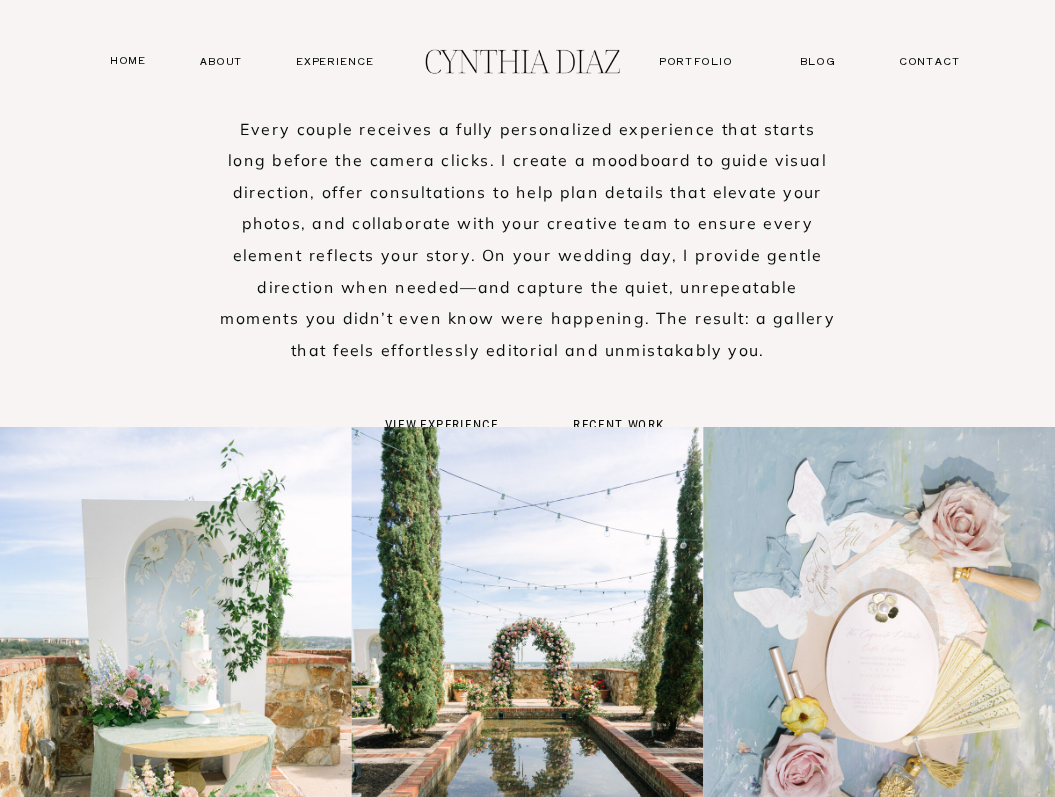 scroll, scrollTop: 6317, scrollLeft: 0, axis: vertical 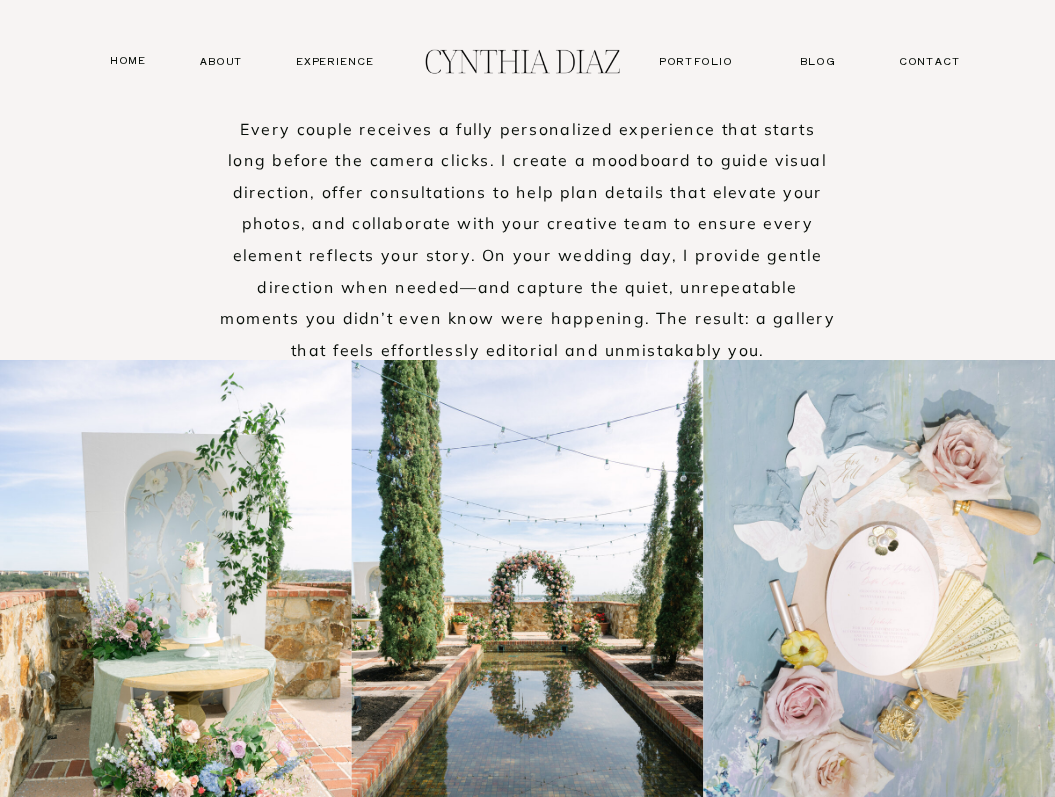 click on "contact" at bounding box center (929, 61) 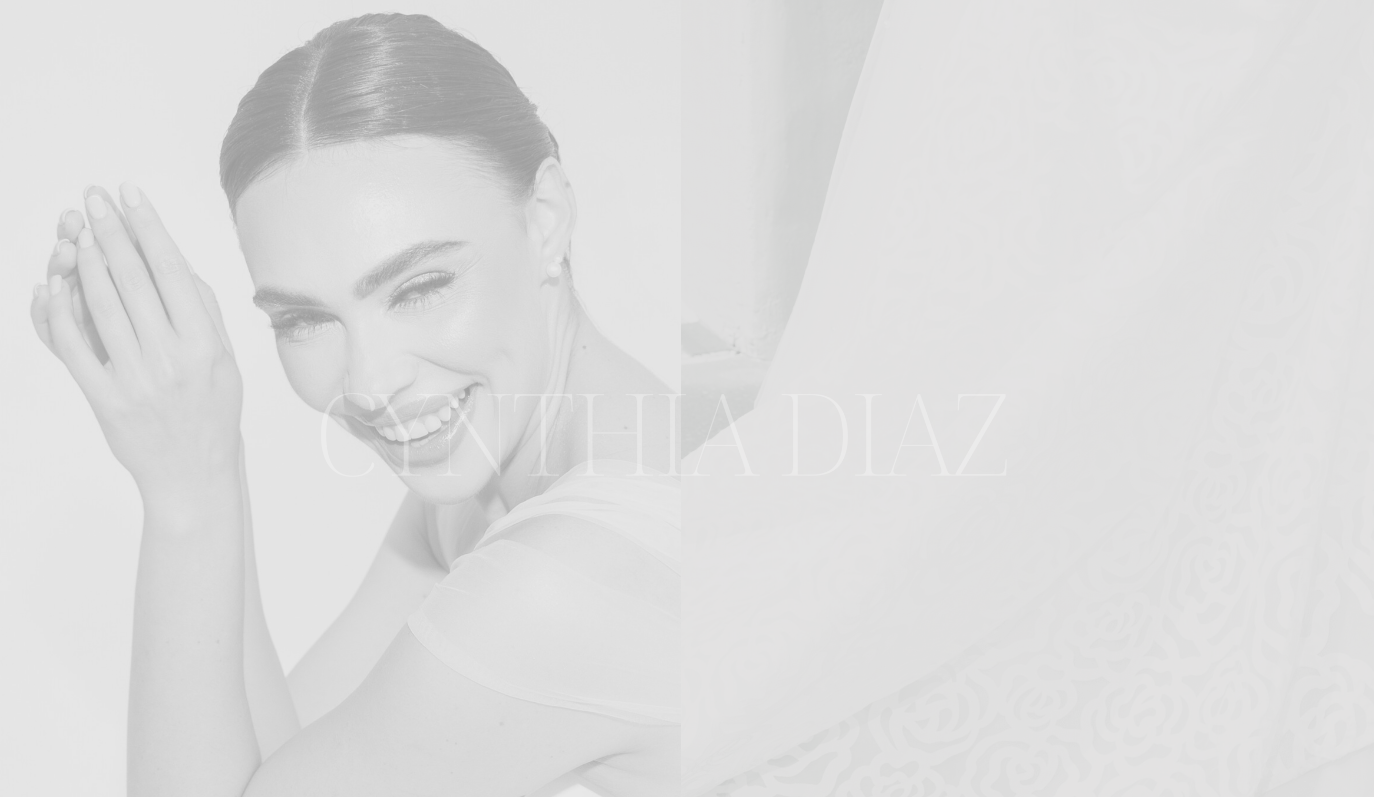 scroll, scrollTop: 0, scrollLeft: 0, axis: both 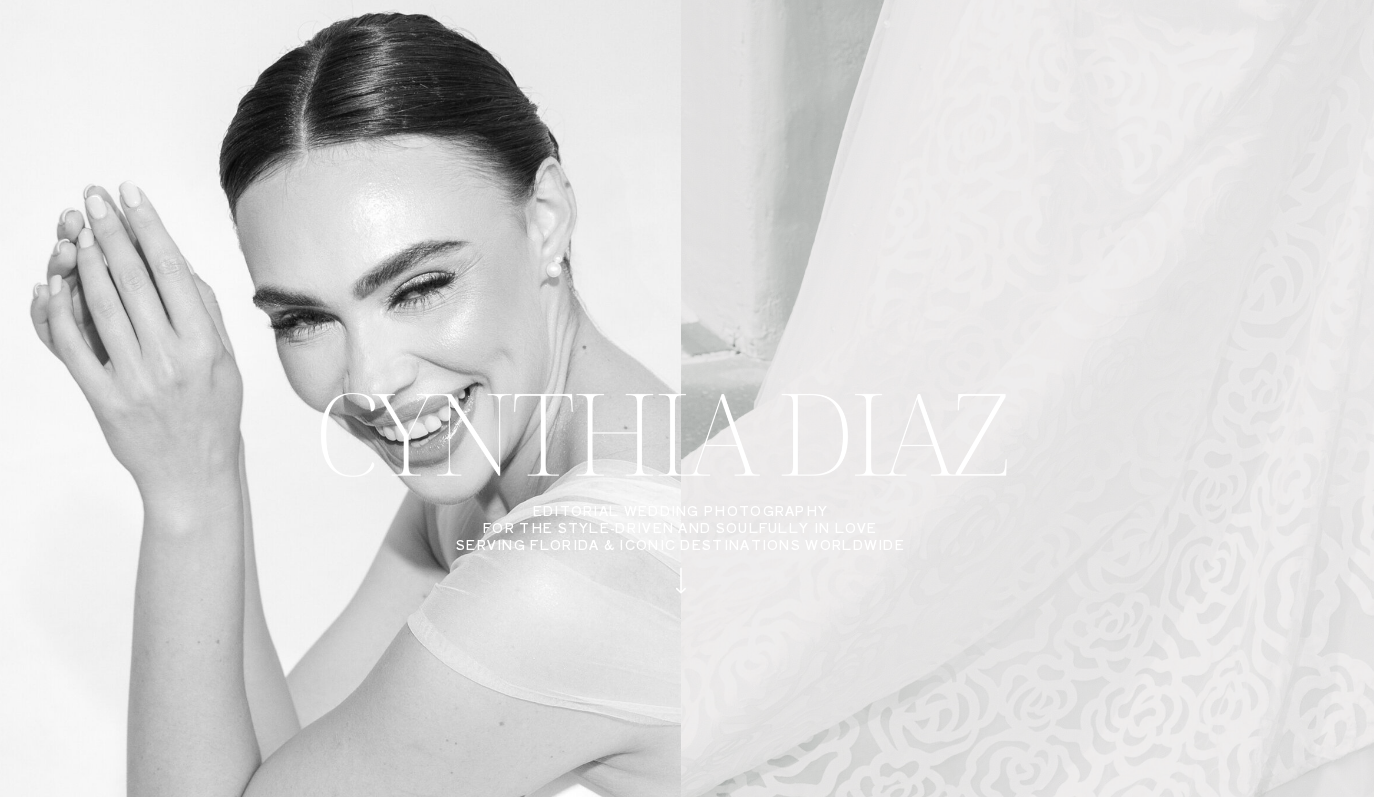 click at bounding box center (1034, 477) 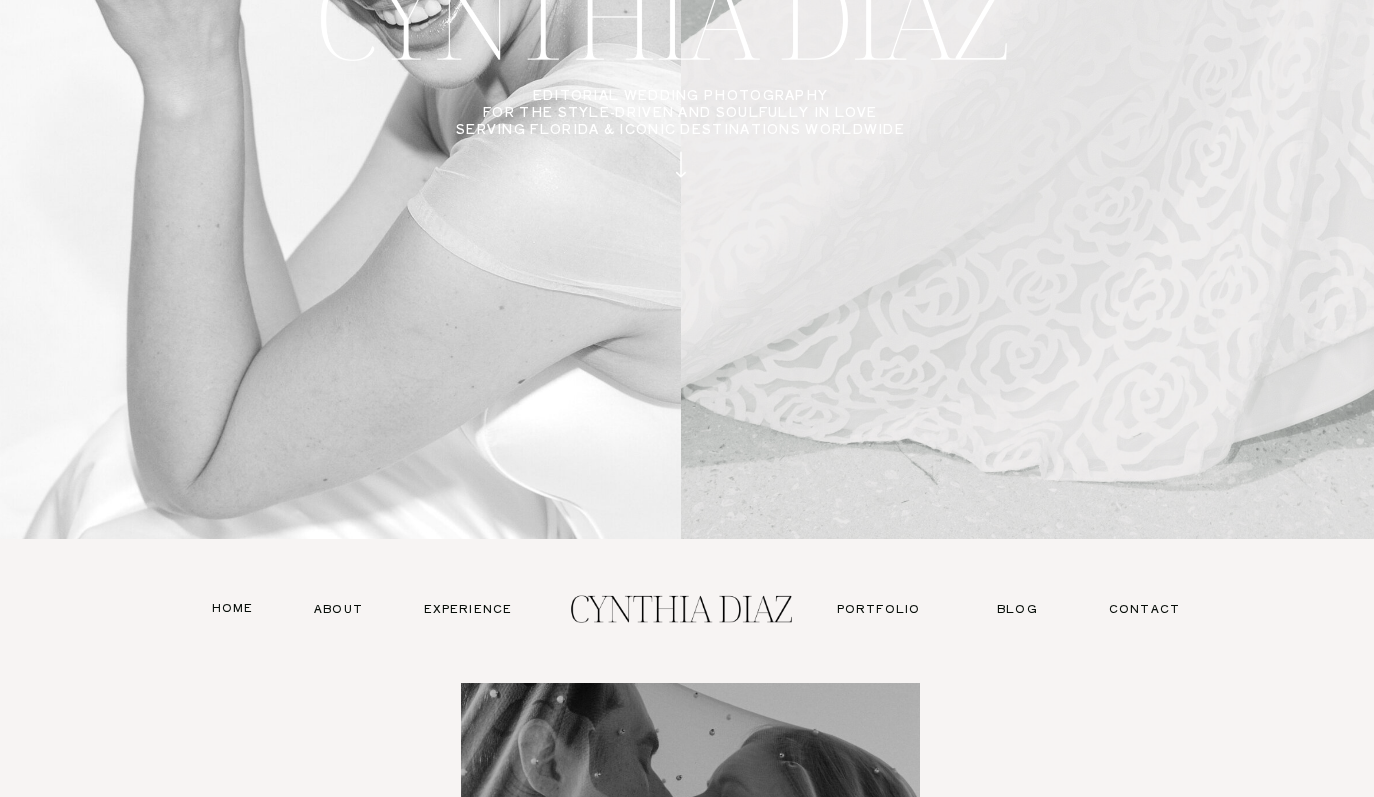 scroll, scrollTop: 481, scrollLeft: 0, axis: vertical 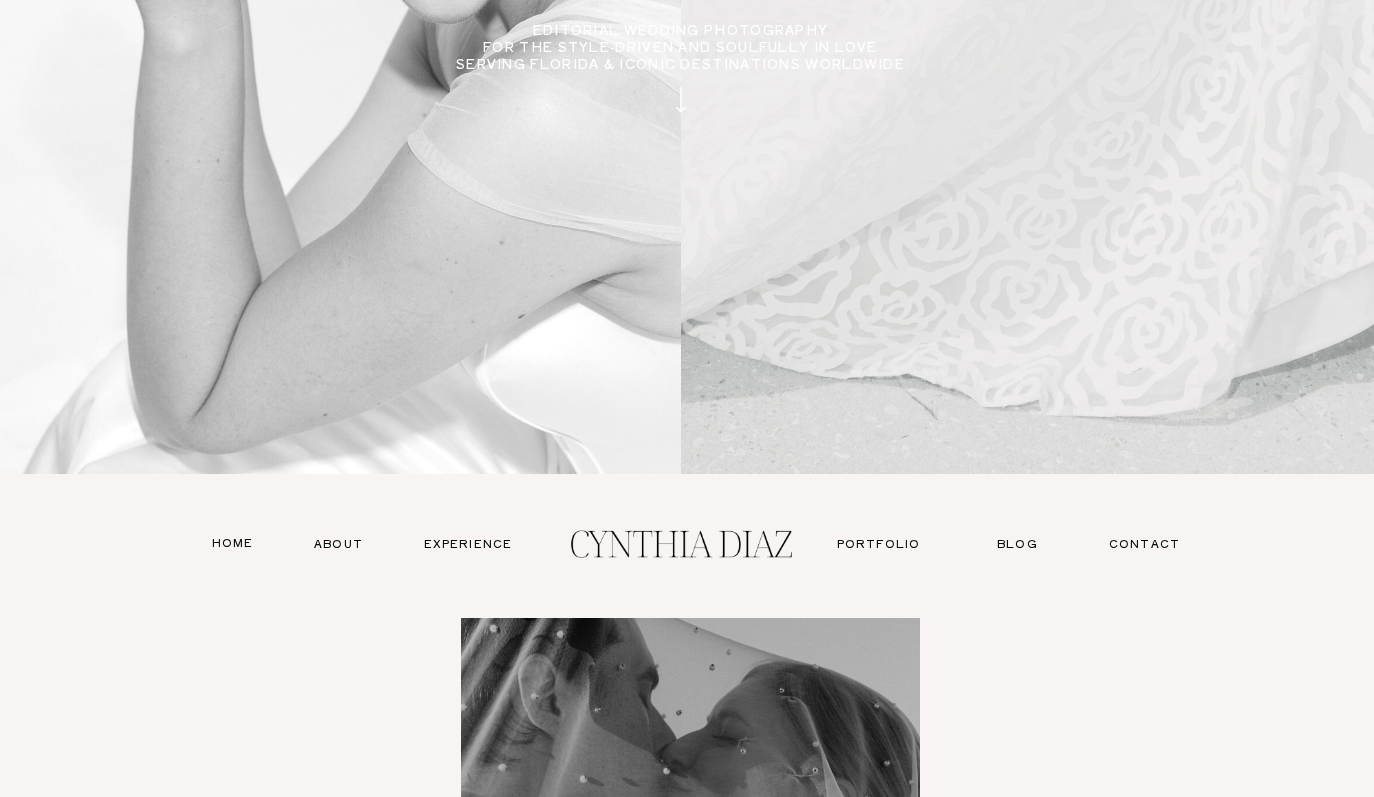 click on "Editorial Wedding Photography for the Style-Driven and Soulfully in Love Serving [STATE] & Iconic Destinations Worldwide contact Blog Experience about home portfolio Film-Inspired Editorial. Emotionally Driven. Effortlessly Elevated. The Artist LEarn more about us view portfolio Imagine photography that feels like your favorite fashion editorial—timeless, confident, and filled with emotion. My work combines intentional, guided direction with spontaneous, soulful moments that unfold naturally. With both film and digital cameras in hand—and flash used to sculpt you like light on a runway—I create images that feel real and refined, cinematic and sincere. Signature Style recent work view eXPERIENCE THE eXPERIENCE Experience - [PERSON] & [PERSON] "Her work spoke for itself..." - [PERSON] & [PERSON] "I can feel the love in every photo that she took" their "[PERSON] was INCREDIBLE to work with. The photos turned out better than I could have imagined." testimonial
back home your message has been sent. CONTACT Blog about" at bounding box center (687, 9556) 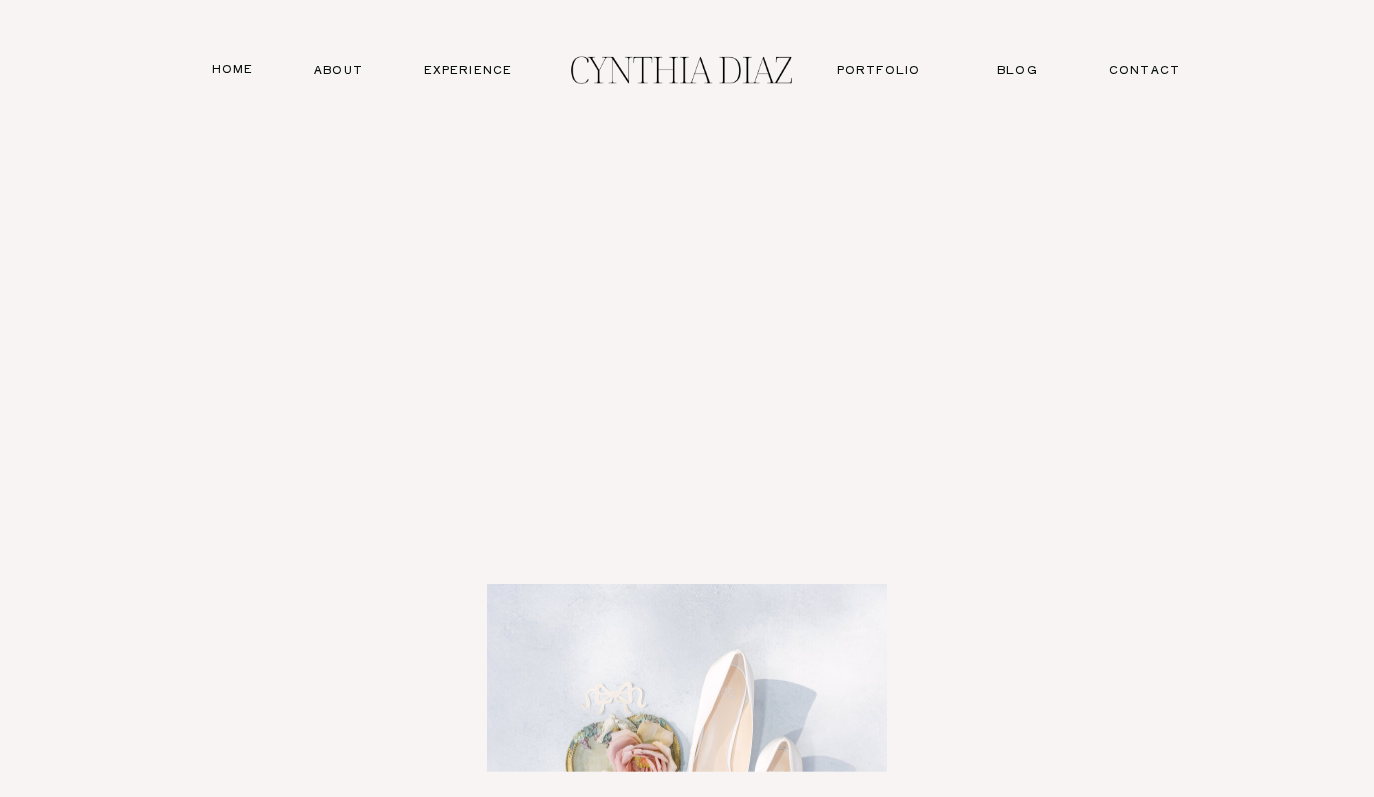 scroll, scrollTop: 7595, scrollLeft: 0, axis: vertical 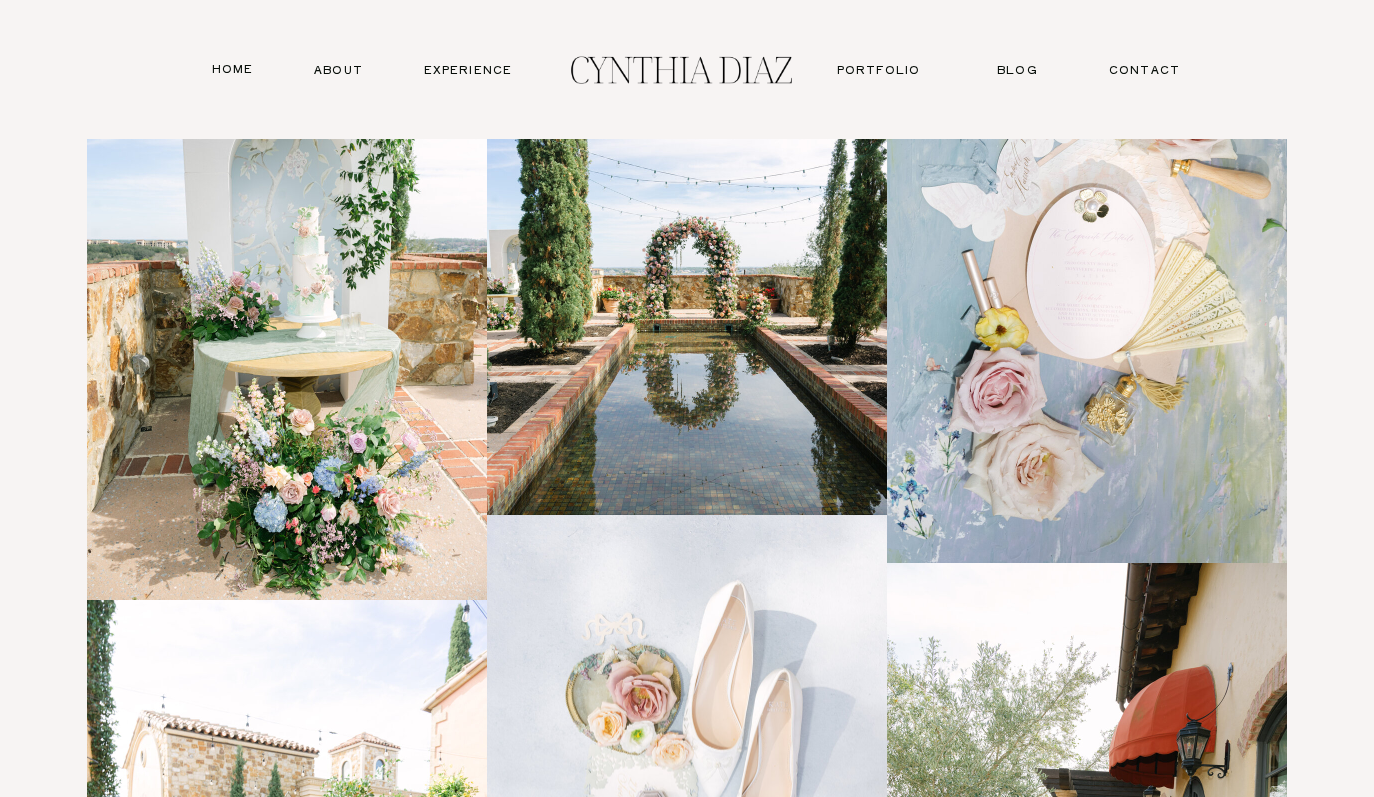 click at bounding box center [687, 257] 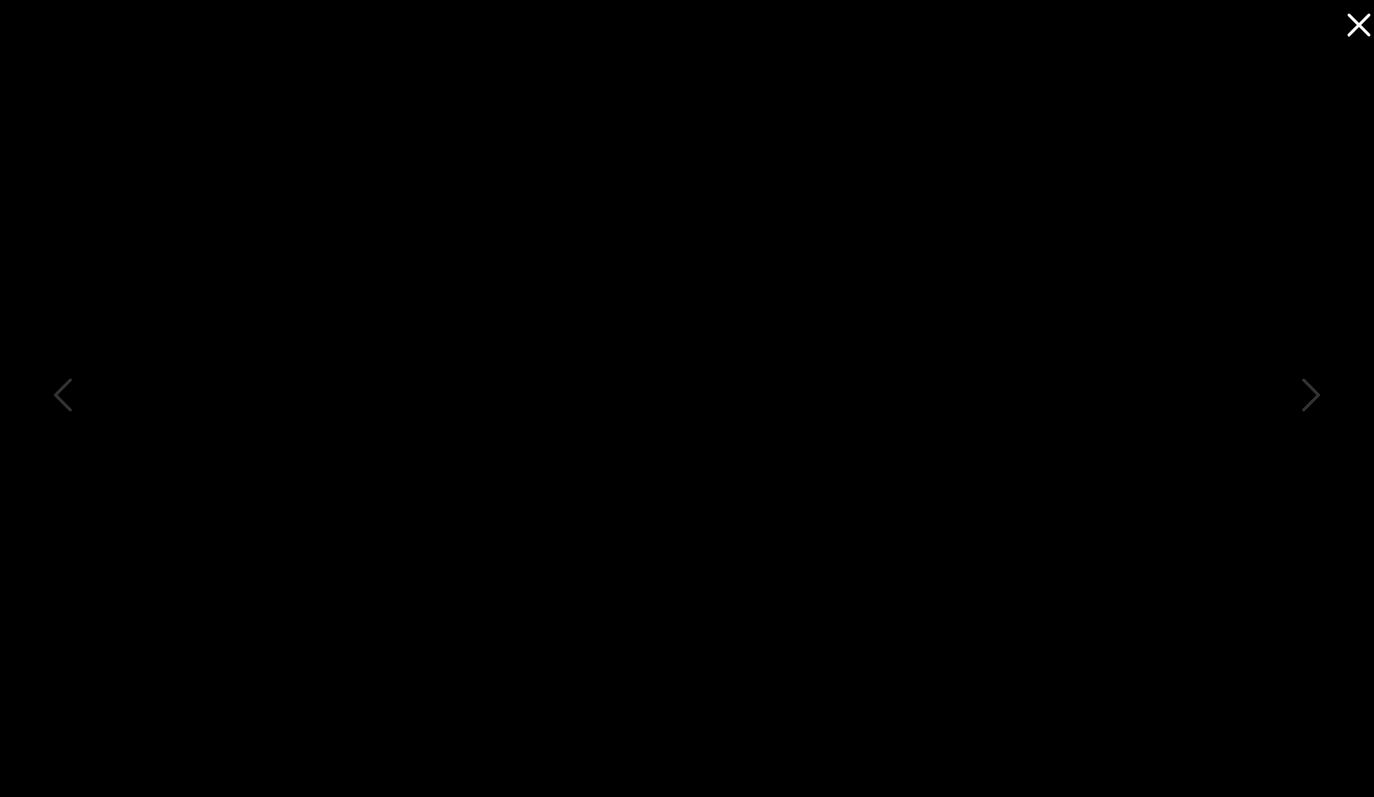 click 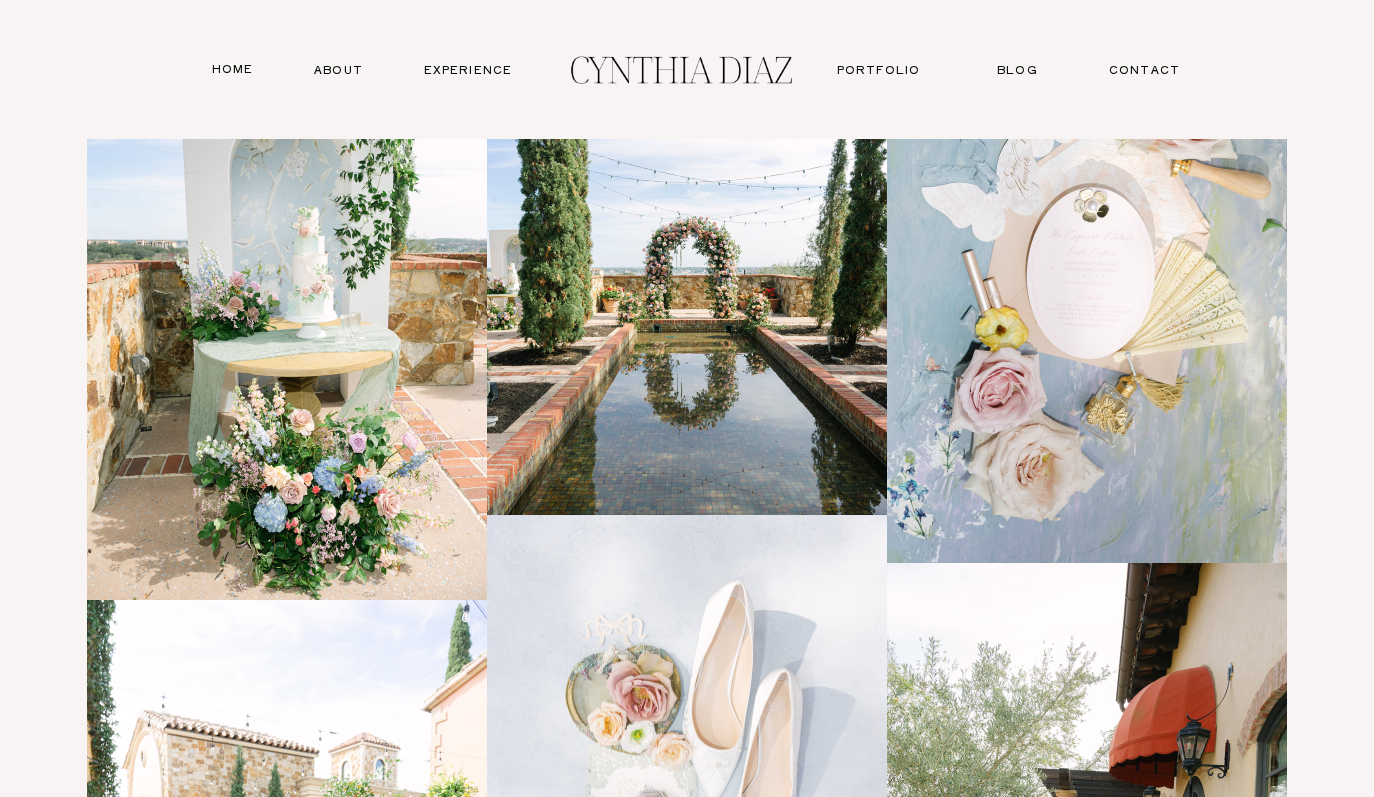 click on "Blog" at bounding box center (1017, 69) 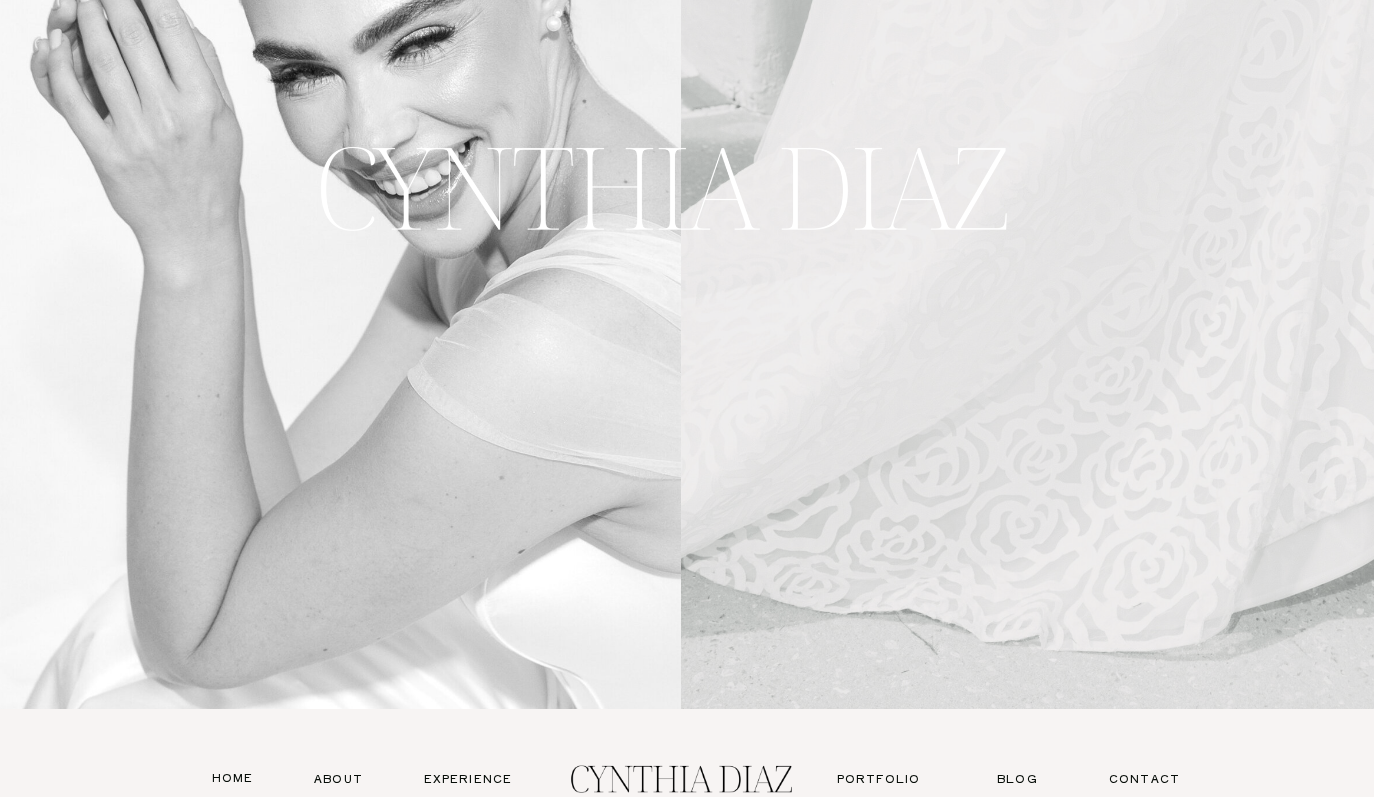 scroll, scrollTop: 259, scrollLeft: 0, axis: vertical 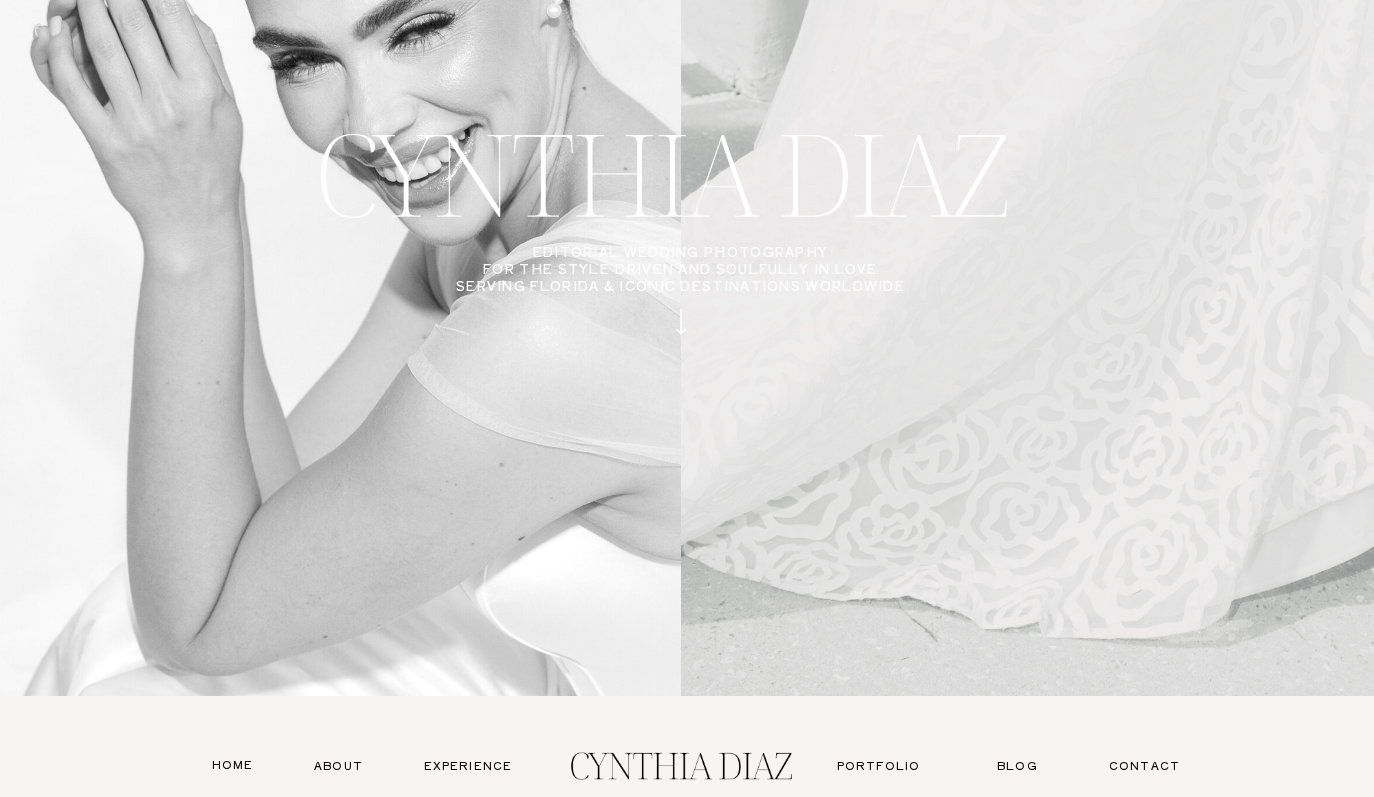 click on "Blog" at bounding box center (1017, 765) 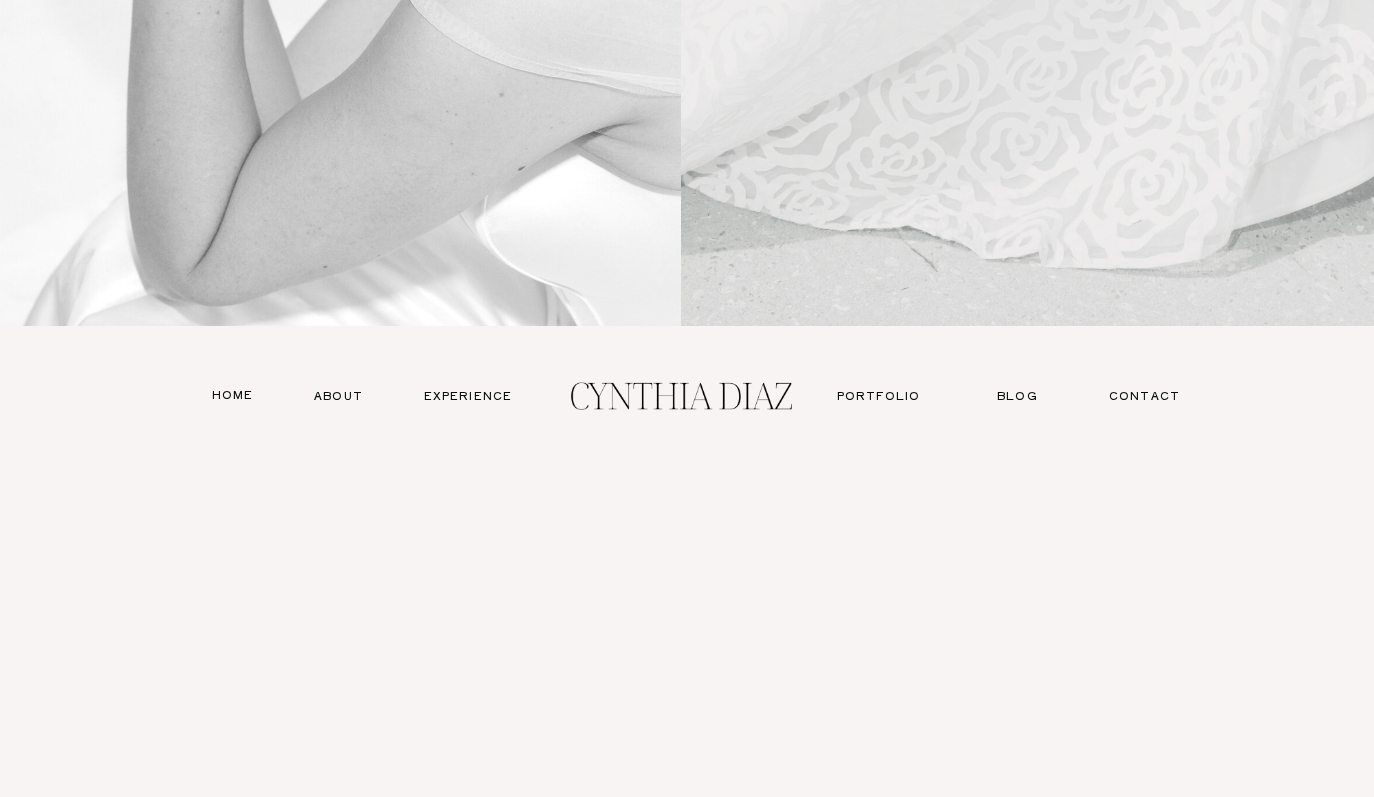 scroll, scrollTop: 650, scrollLeft: 0, axis: vertical 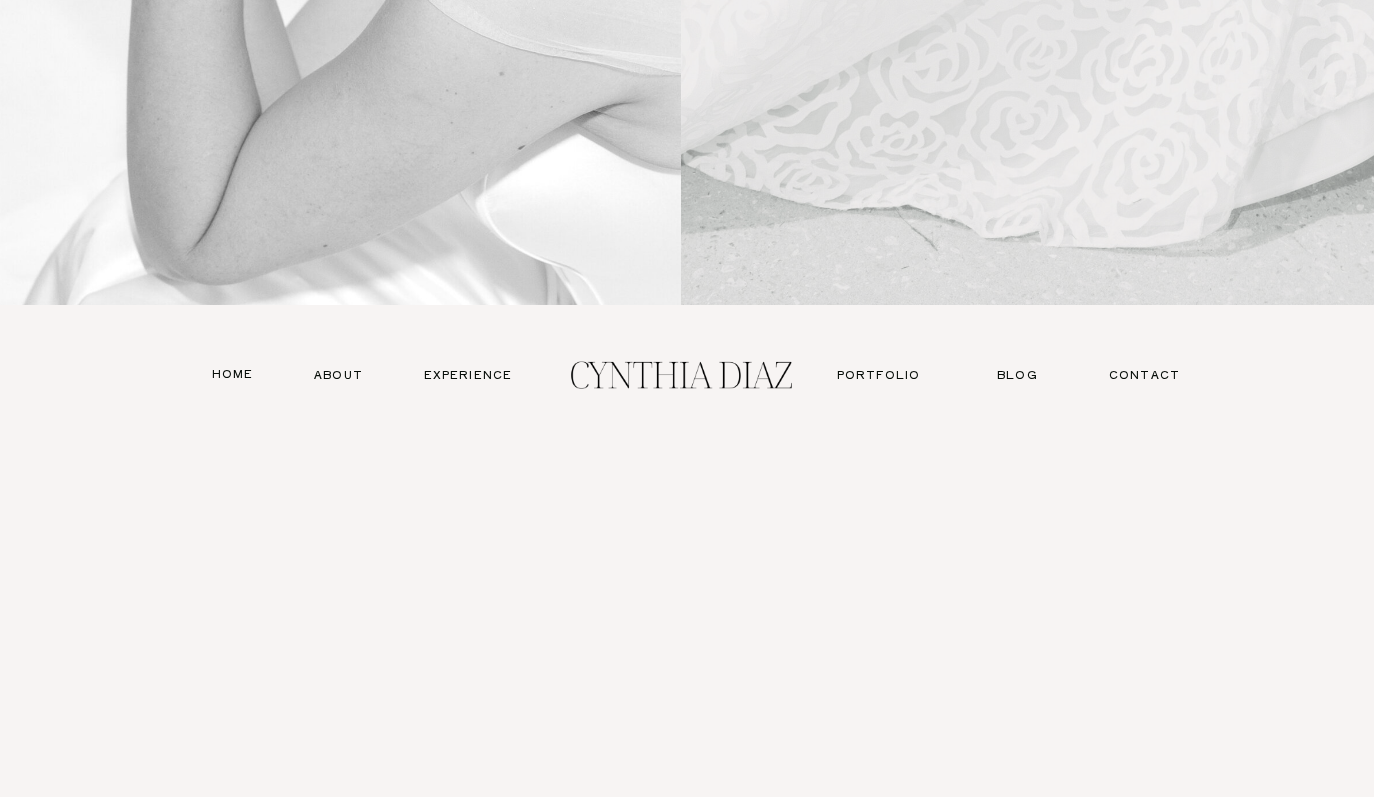 click on "Blog" at bounding box center [1017, 374] 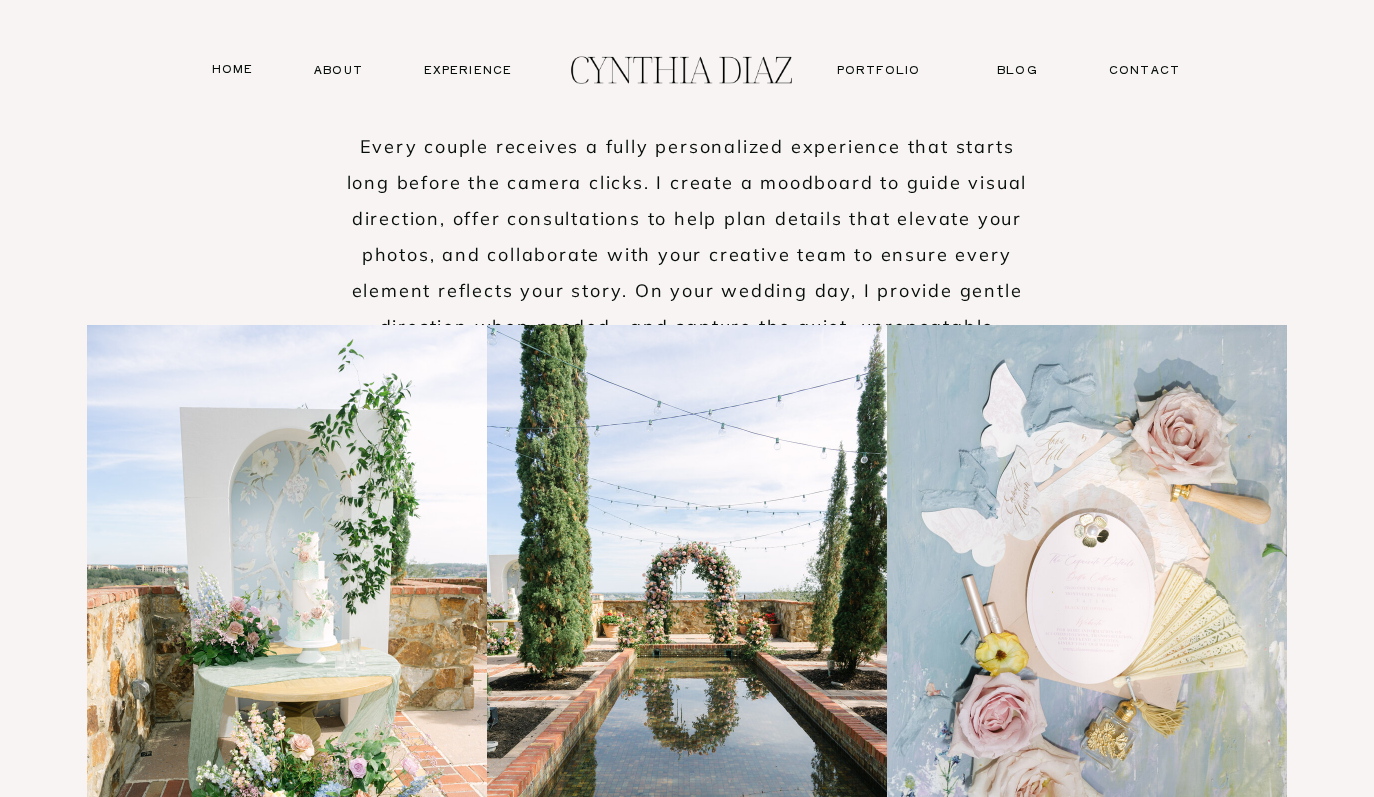 scroll, scrollTop: 7595, scrollLeft: 0, axis: vertical 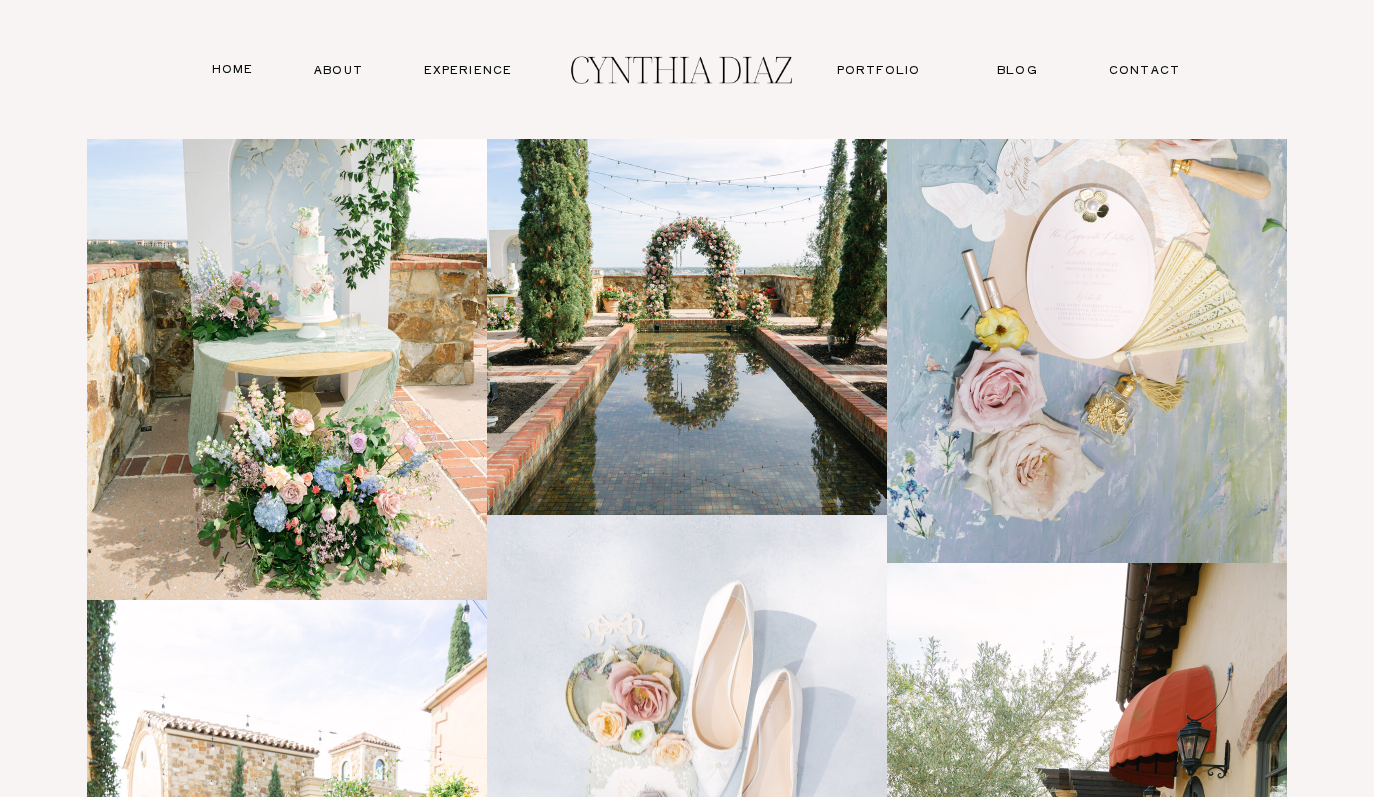 click at bounding box center (687, 257) 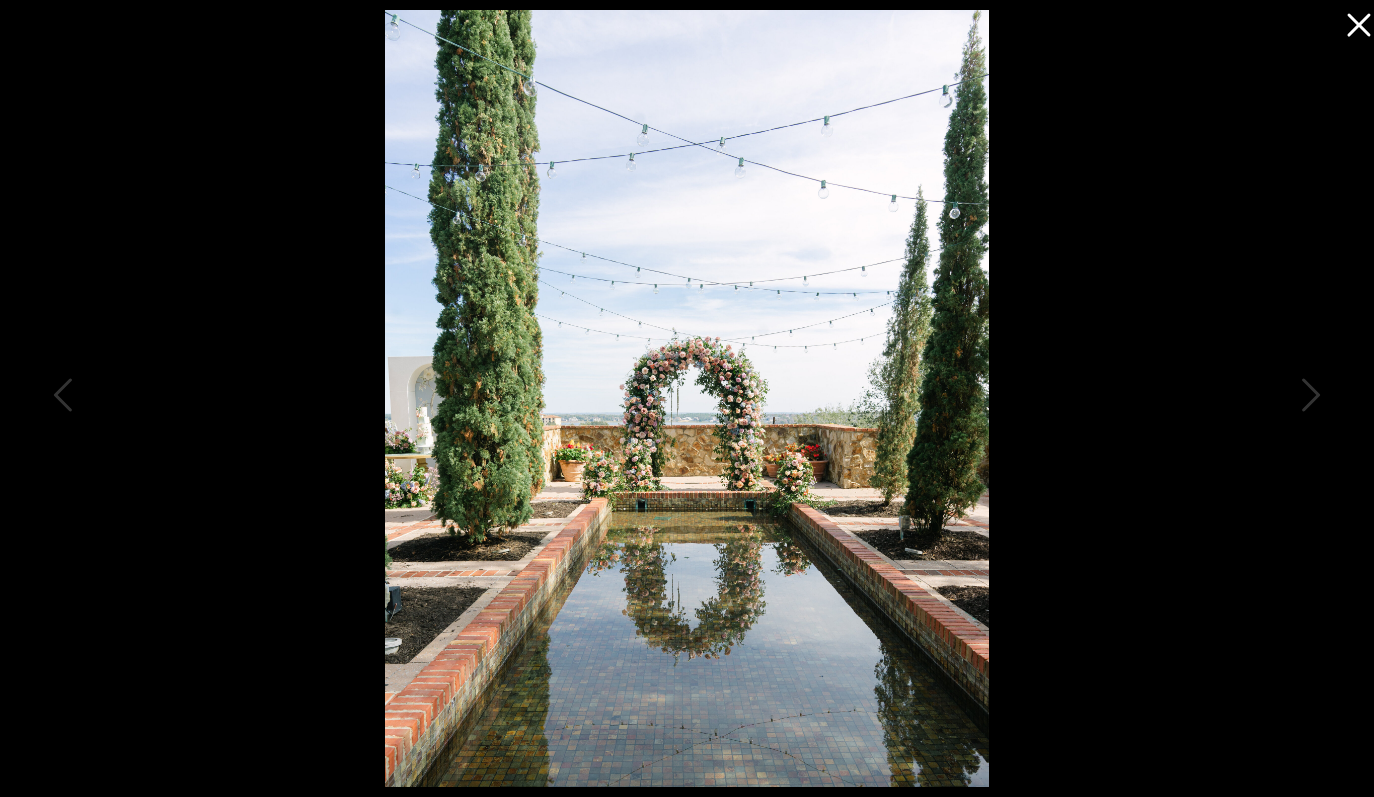 click 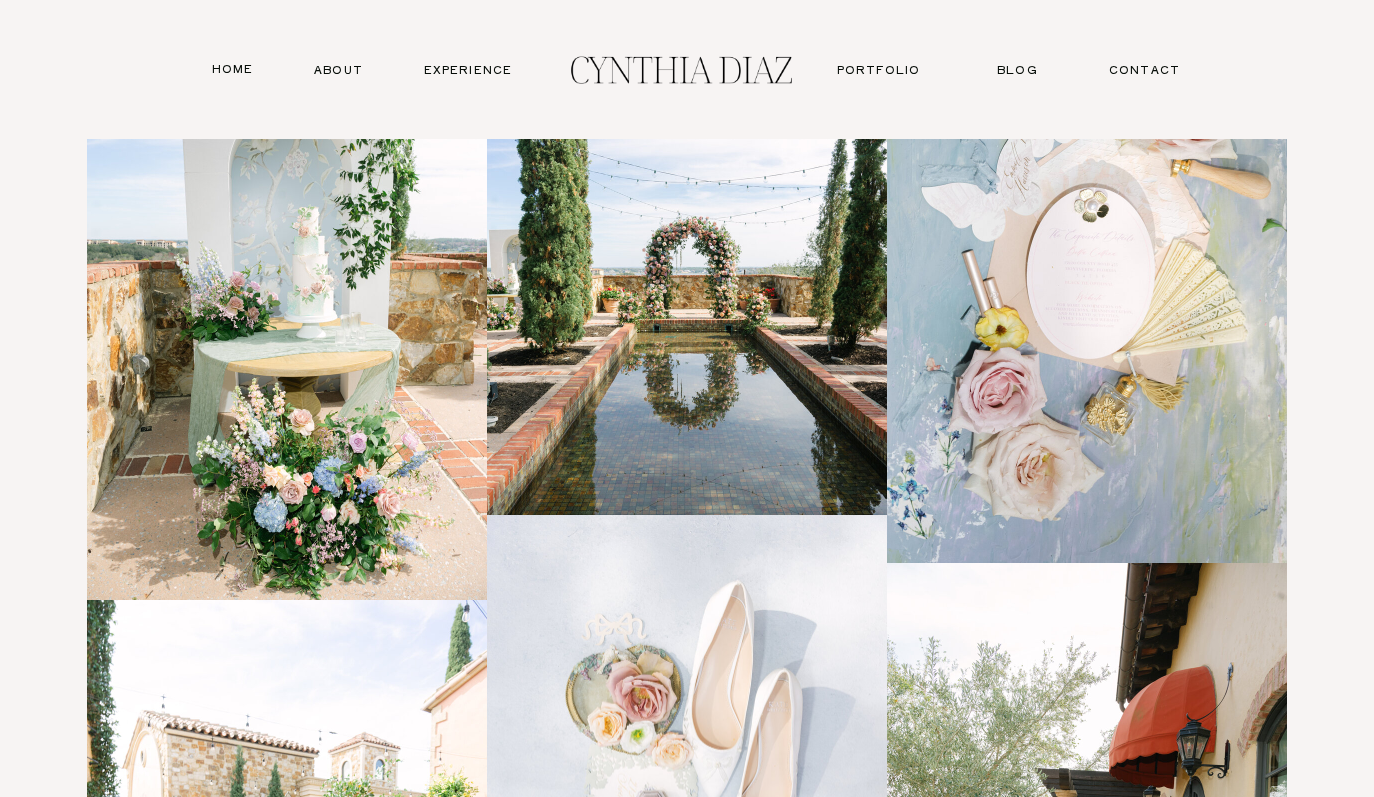 click on "about" at bounding box center [338, 69] 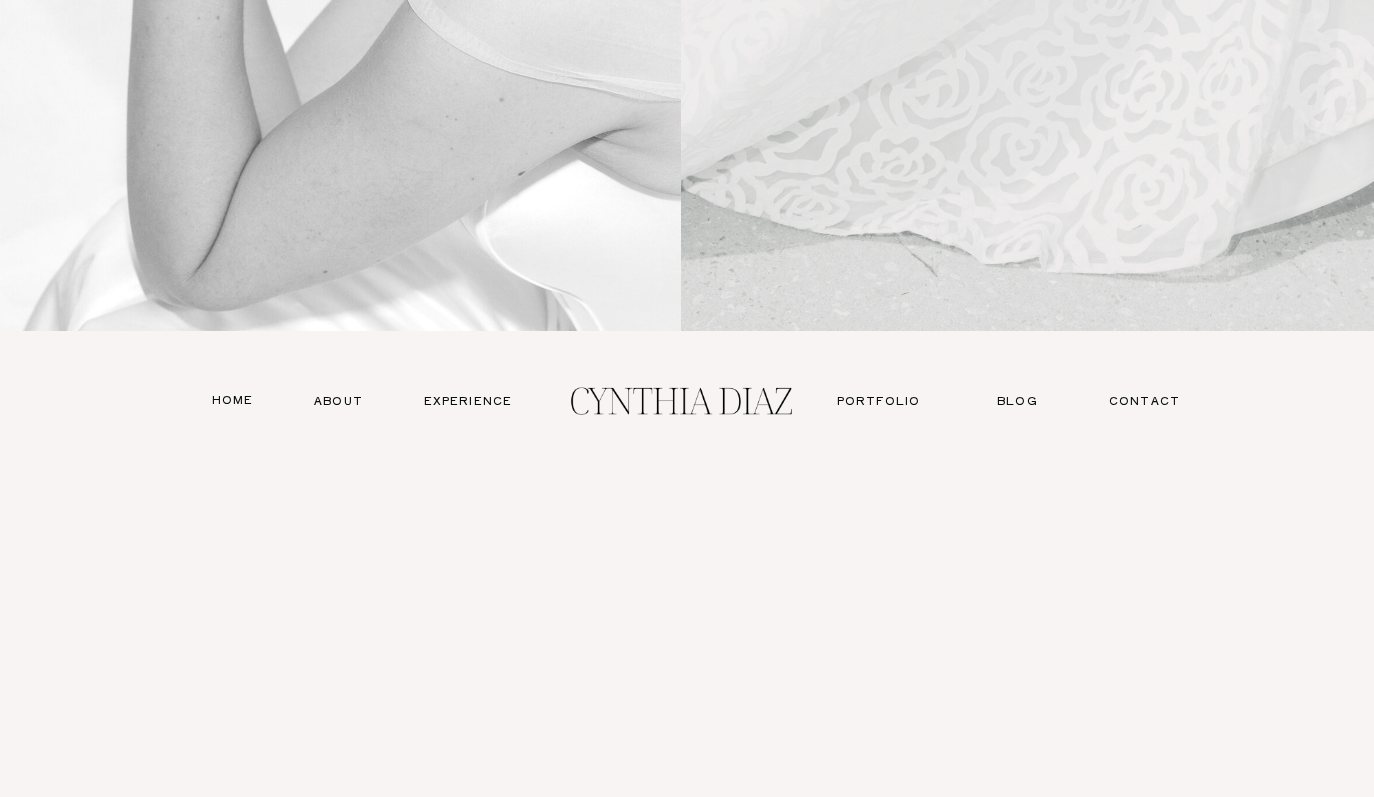 scroll, scrollTop: 680, scrollLeft: 0, axis: vertical 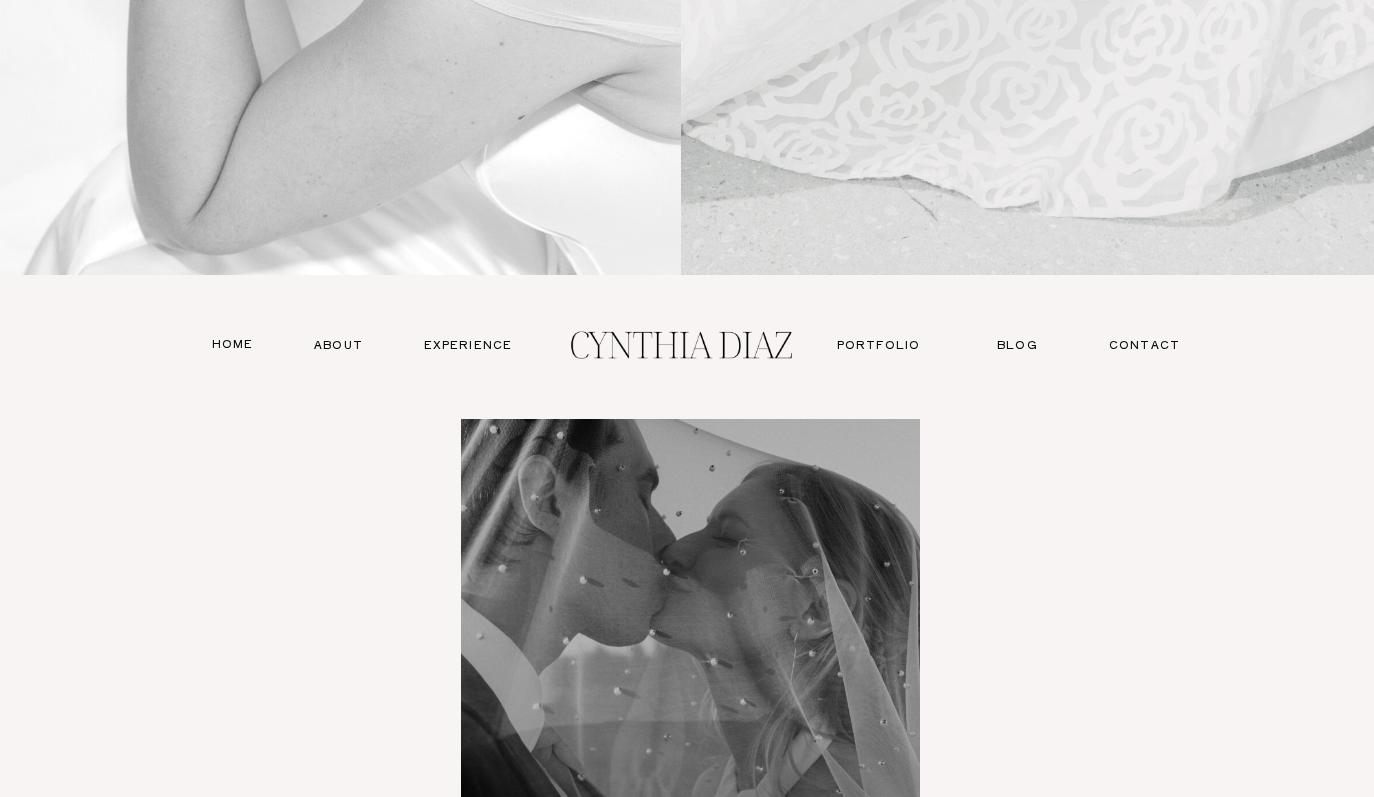 click on "Editorial Wedding Photography for the Style-Driven and Soulfully in Love Serving [STATE] & Iconic Destinations Worldwide contact Blog Experience about home portfolio Film-Inspired Editorial. Emotionally Driven. Effortlessly Elevated. The Artist LEarn more about us view portfolio Imagine photography that feels like your favorite fashion editorial—timeless, confident, and filled with emotion. My work combines intentional, guided direction with spontaneous, soulful moments that unfold naturally. With both film and digital cameras in hand—and flash used to sculpt you like light on a runway—I create images that feel real and refined, cinematic and sincere. Signature Style recent work view eXPERIENCE THE eXPERIENCE Experience - [PERSON] & [PERSON] "Her work spoke for itself..." - [PERSON] & [PERSON] "I can feel the love in every photo that she took" their "[PERSON] was INCREDIBLE to work with. The photos turned out better than I could have imagined." testimonial
back home your message has been sent. CONTACT Blog about" at bounding box center (687, 9357) 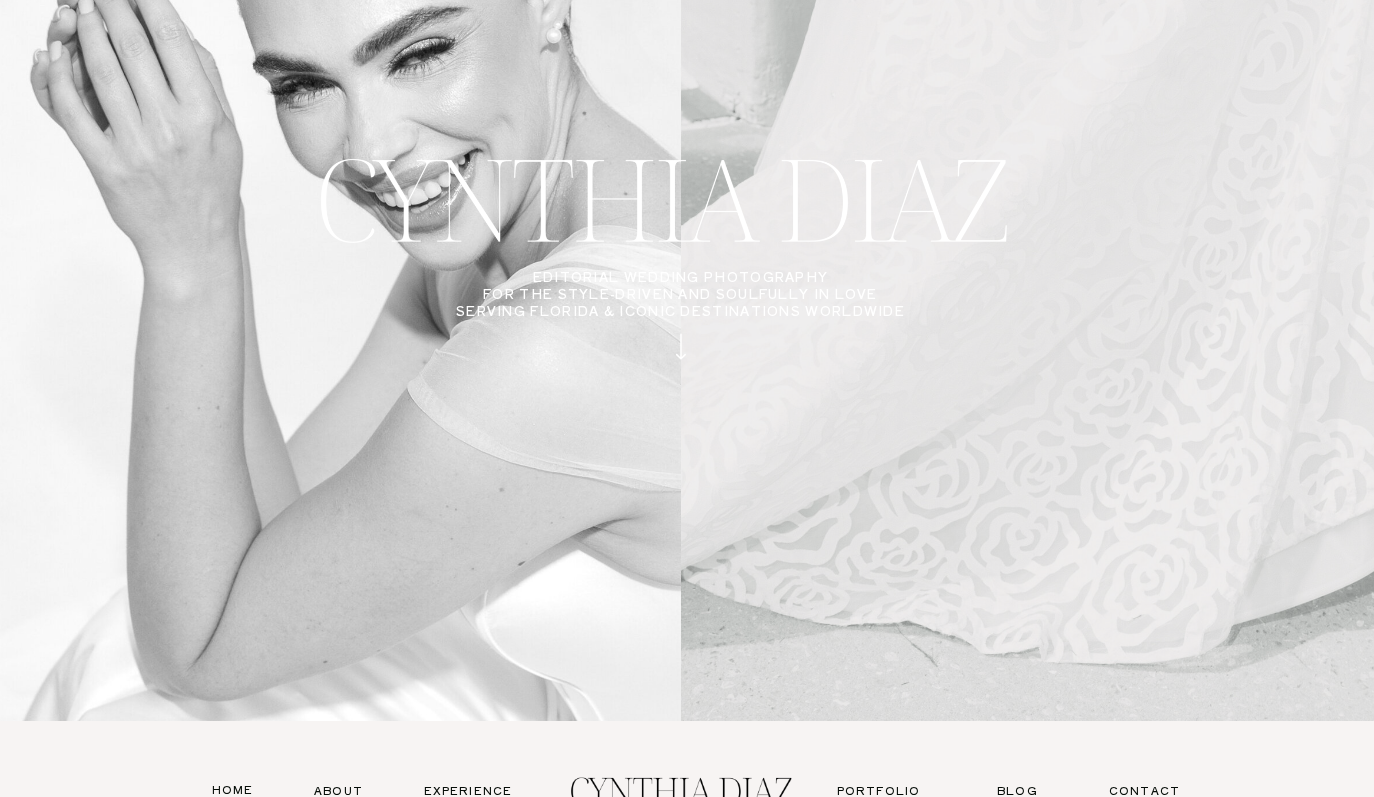 scroll, scrollTop: 241, scrollLeft: 0, axis: vertical 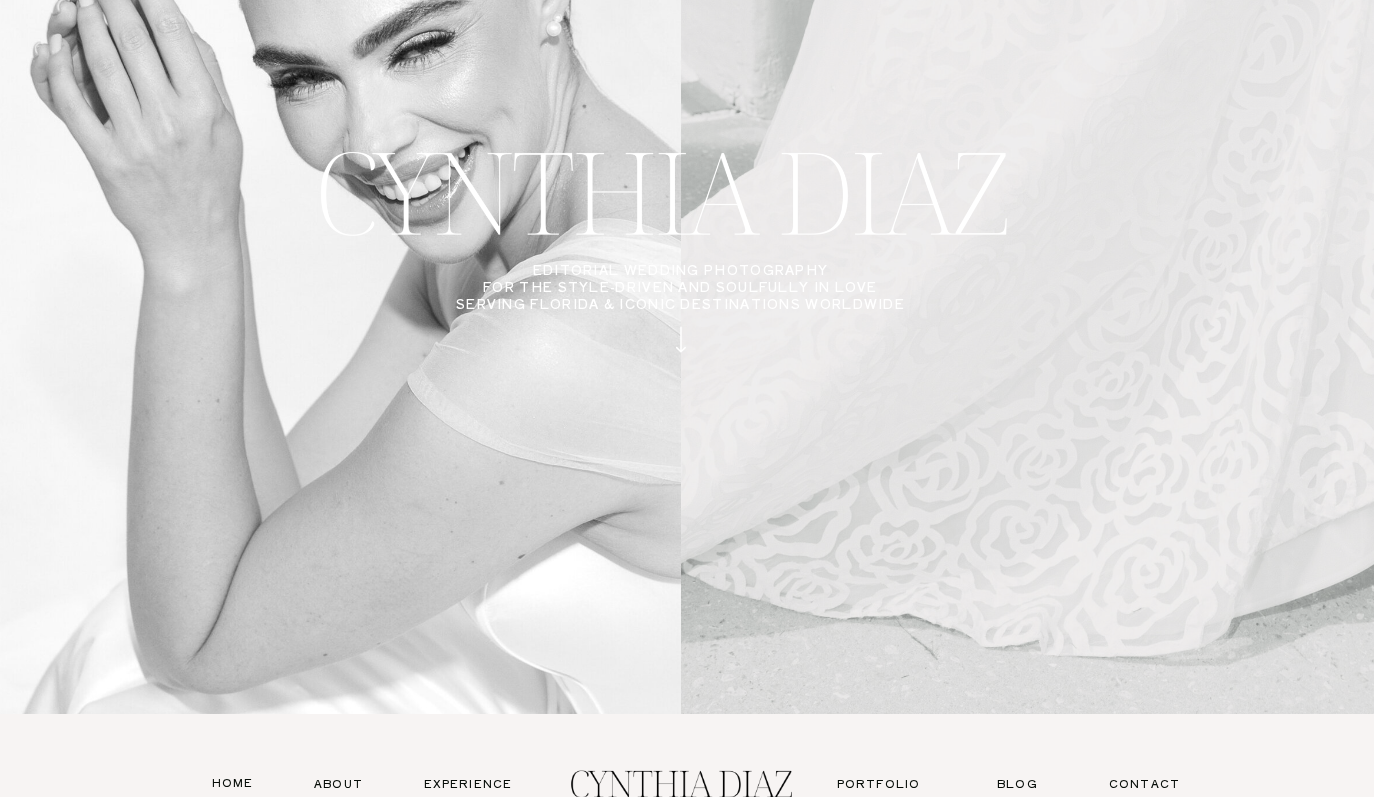 click on "about" at bounding box center [338, 783] 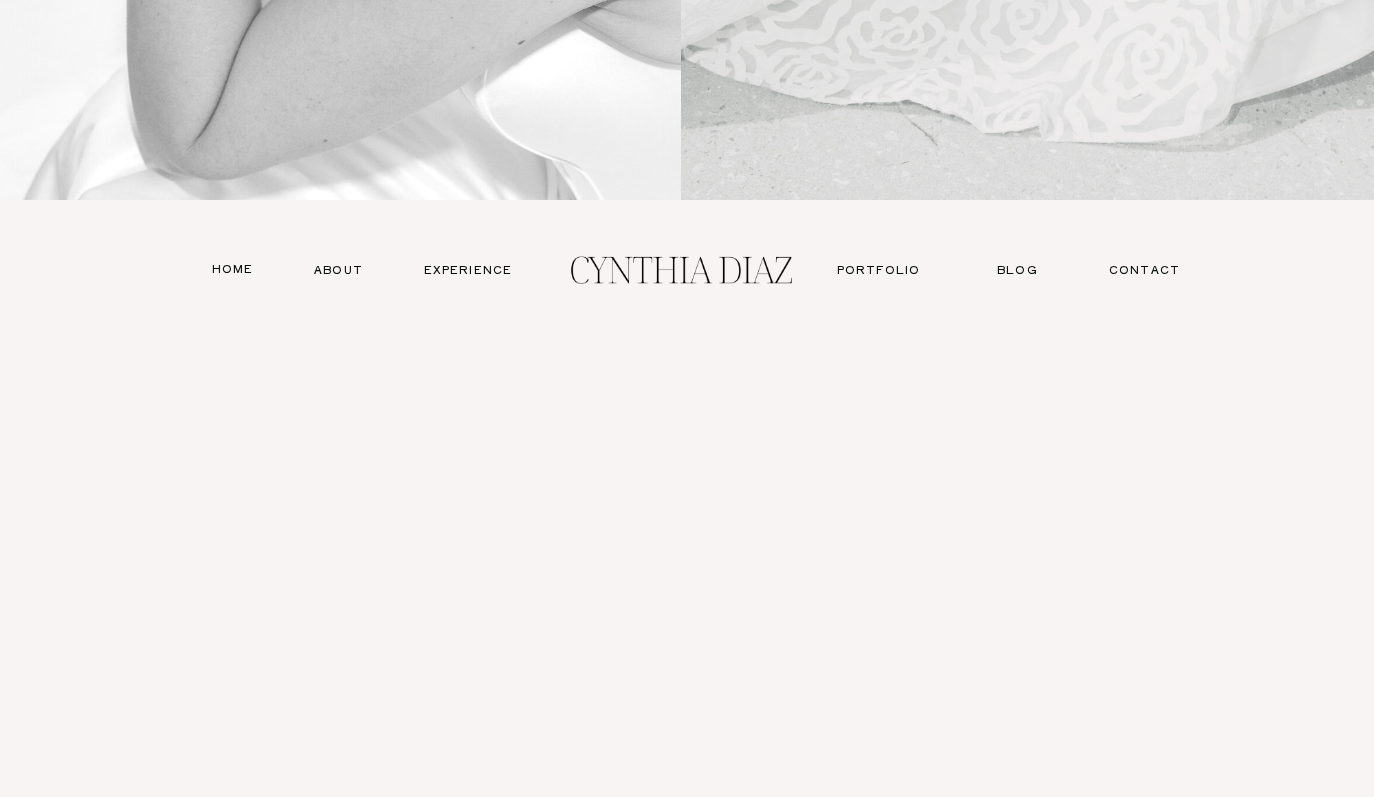 scroll, scrollTop: 811, scrollLeft: 0, axis: vertical 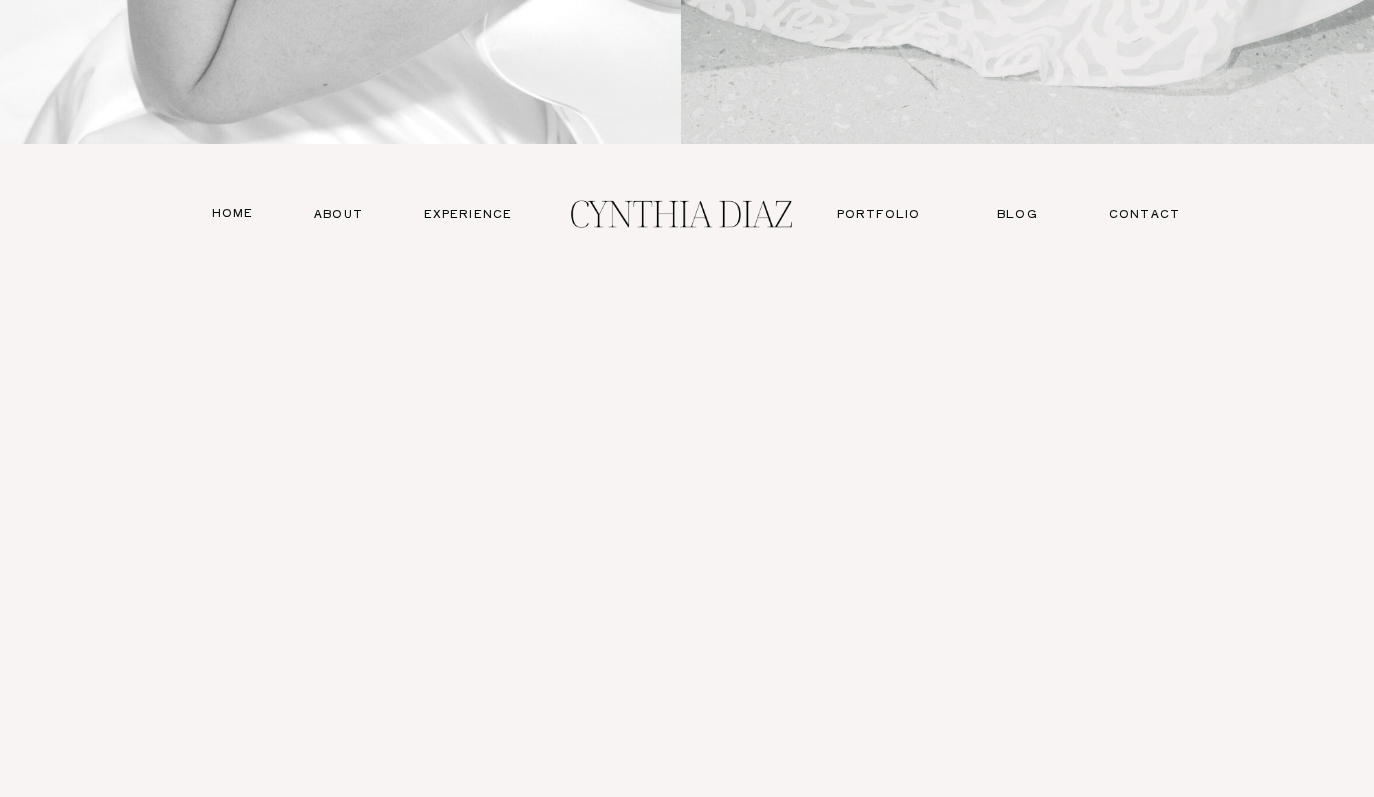 click on "Blog" at bounding box center (1017, 213) 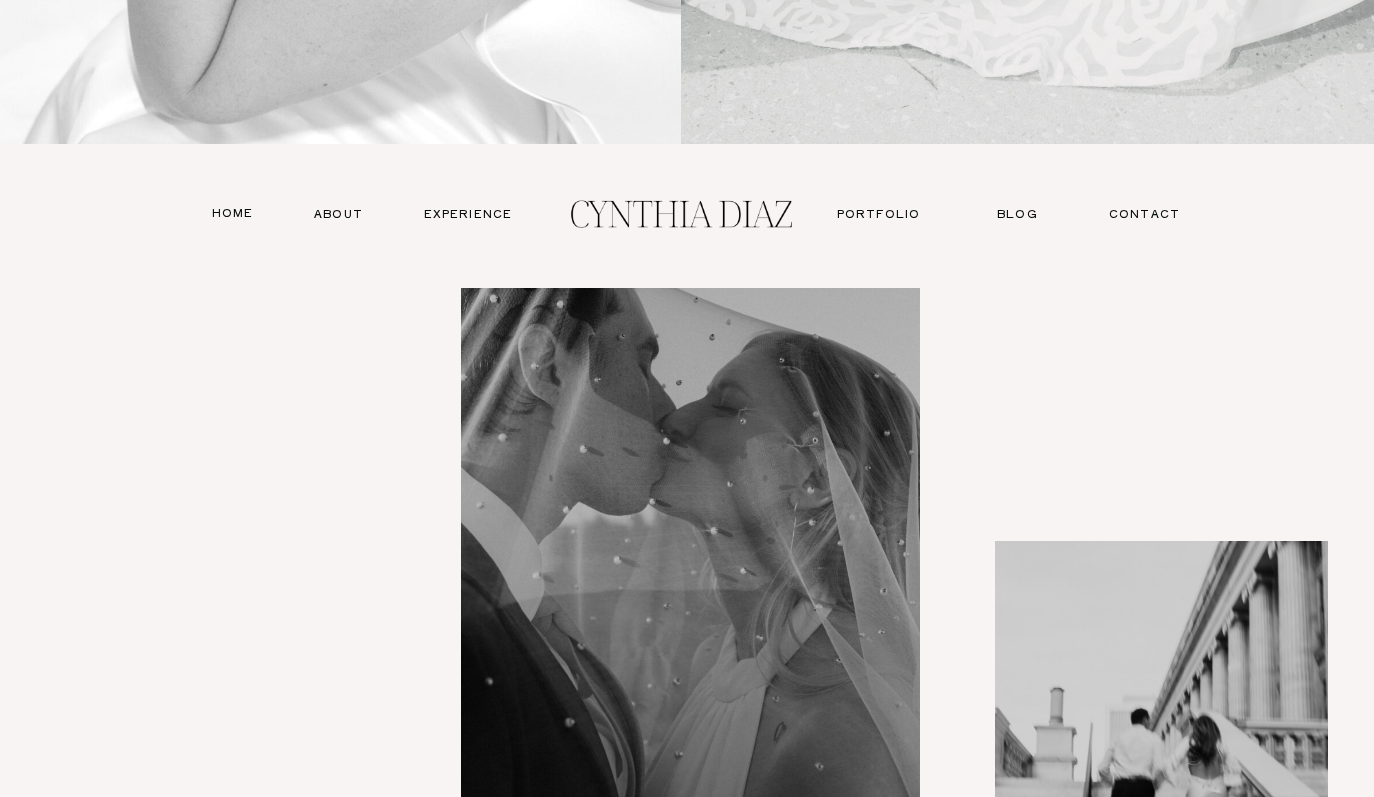 click on "Experience" at bounding box center (468, 213) 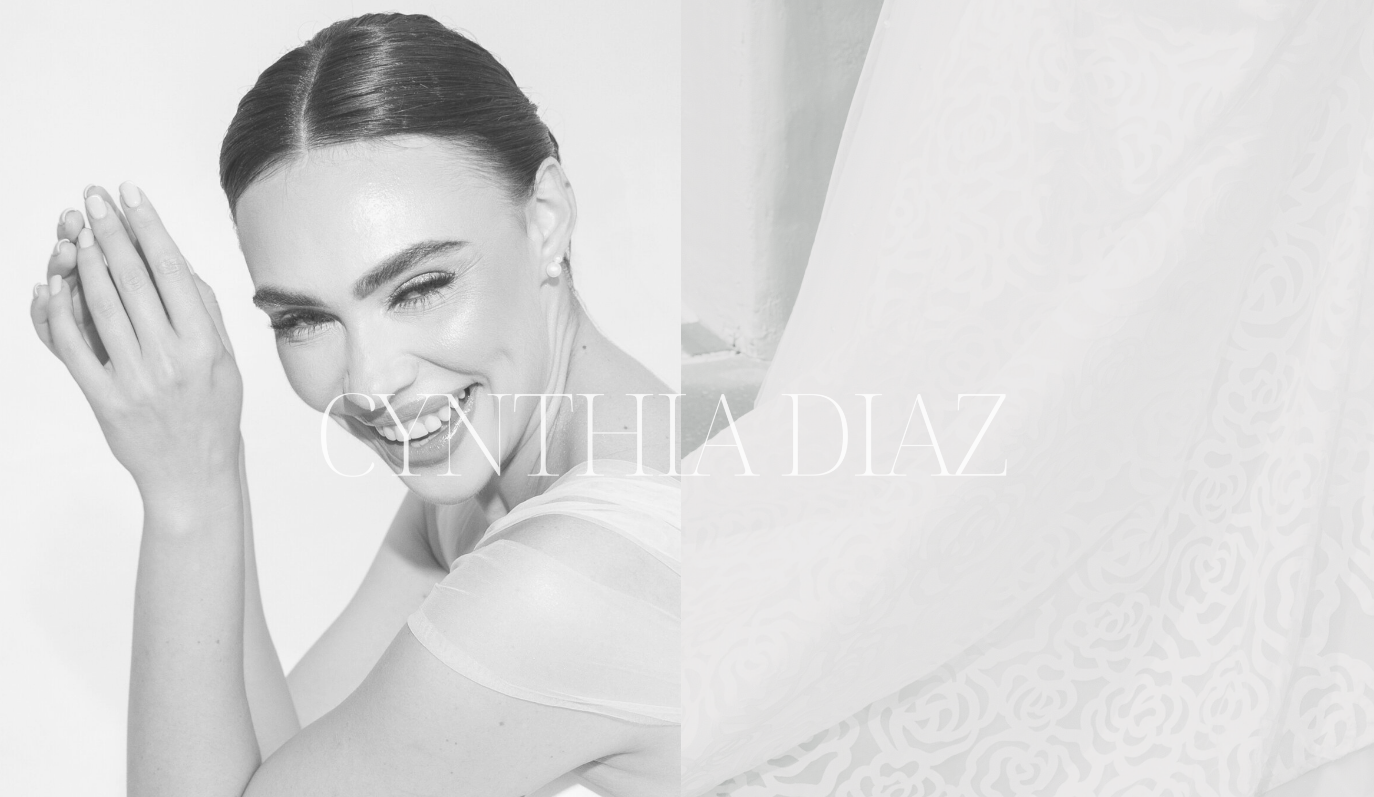 scroll, scrollTop: 0, scrollLeft: 0, axis: both 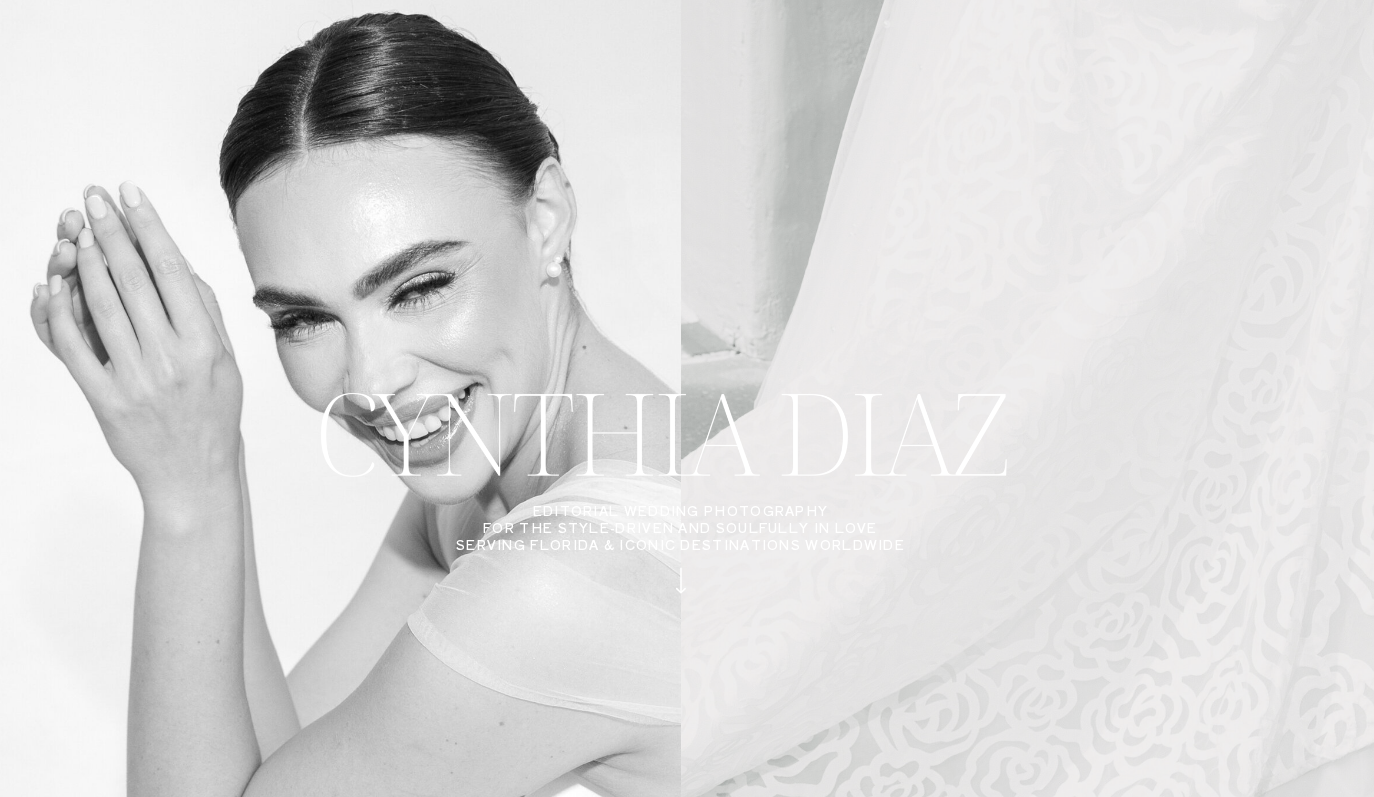click at bounding box center [1034, 477] 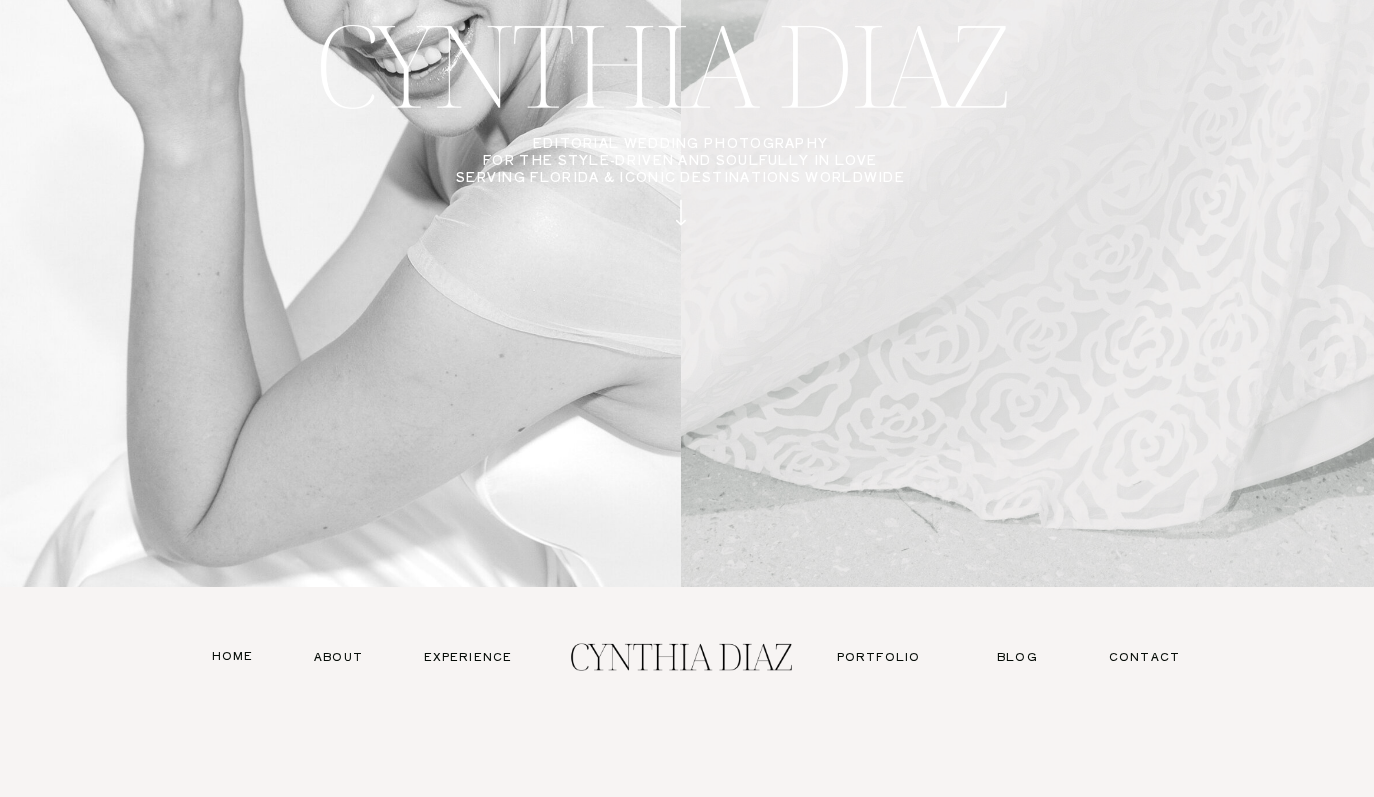 scroll, scrollTop: 402, scrollLeft: 0, axis: vertical 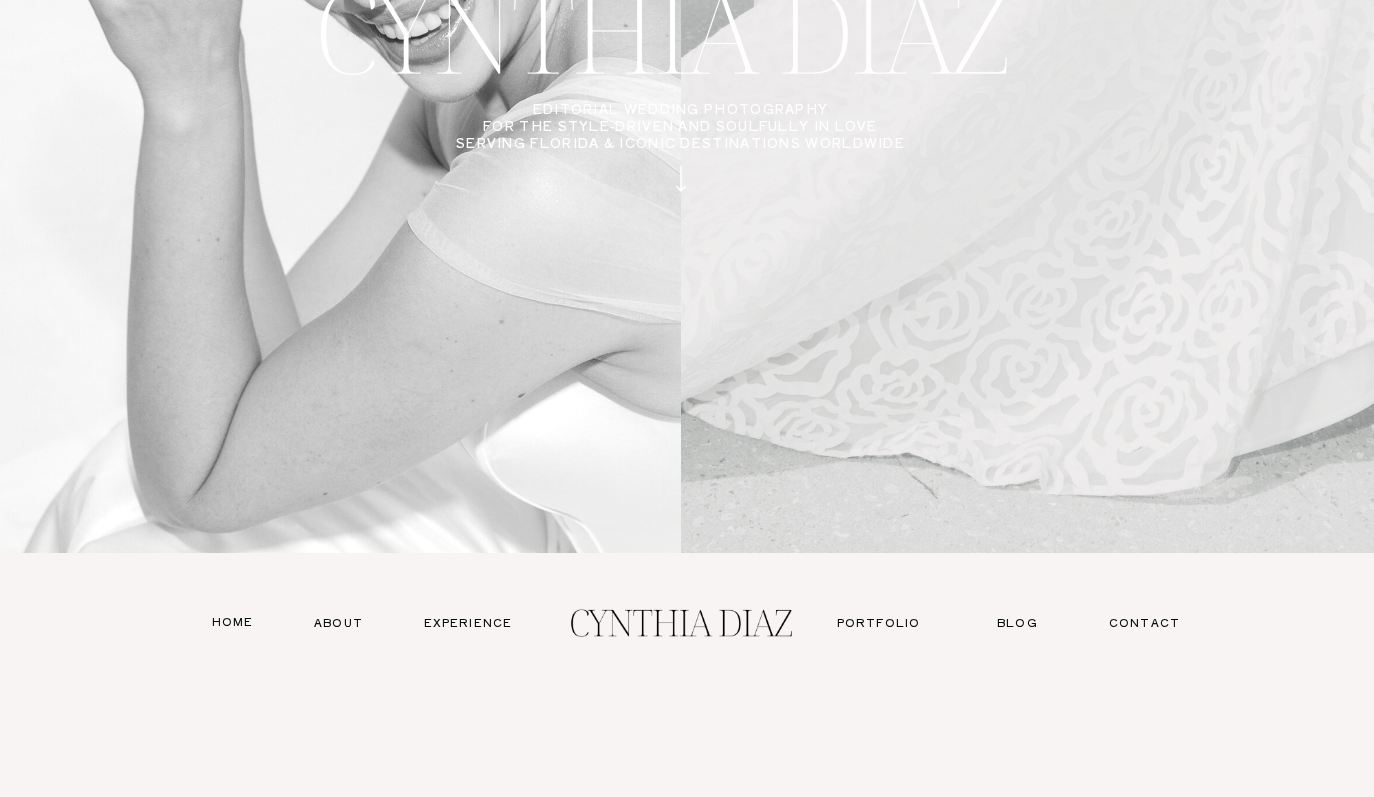 click on "Experience" at bounding box center [468, 622] 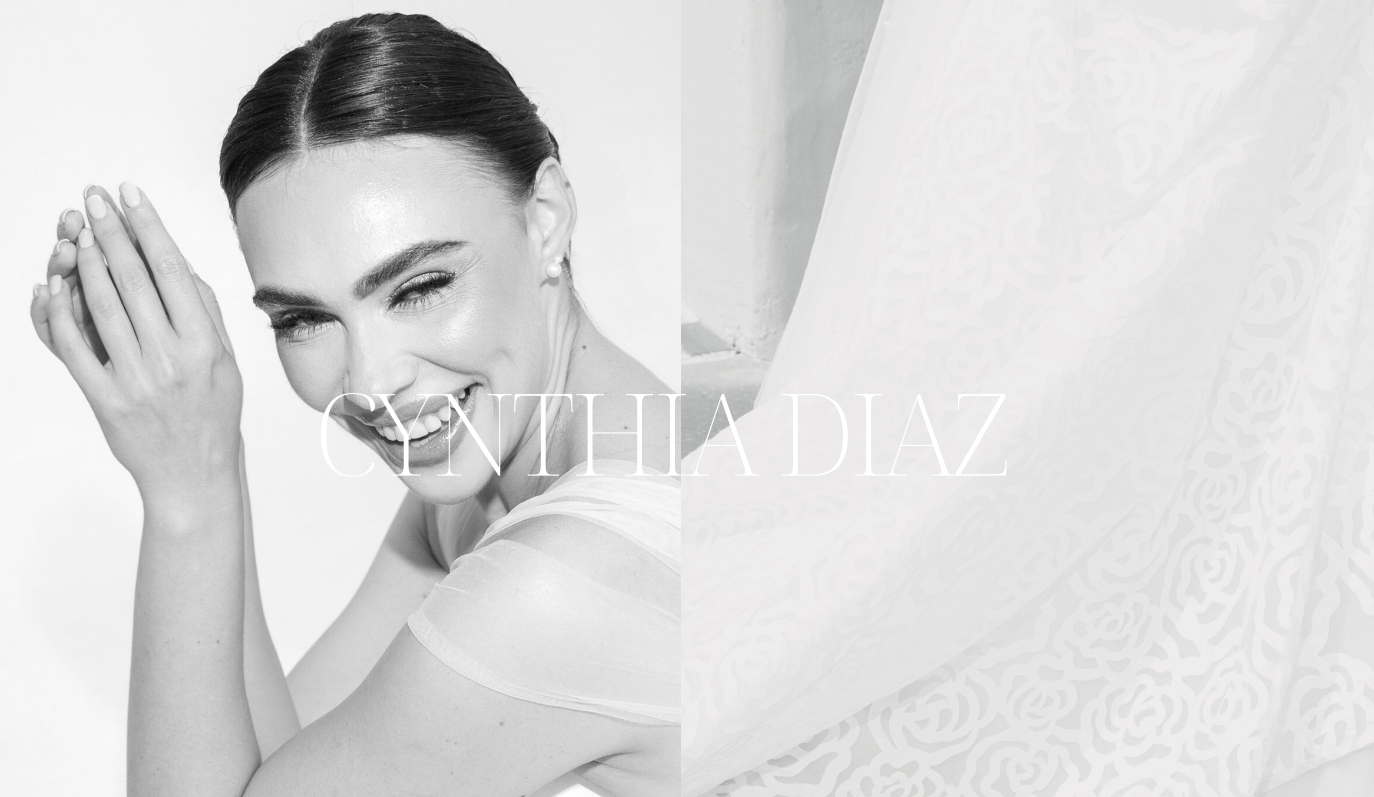 scroll, scrollTop: 0, scrollLeft: 0, axis: both 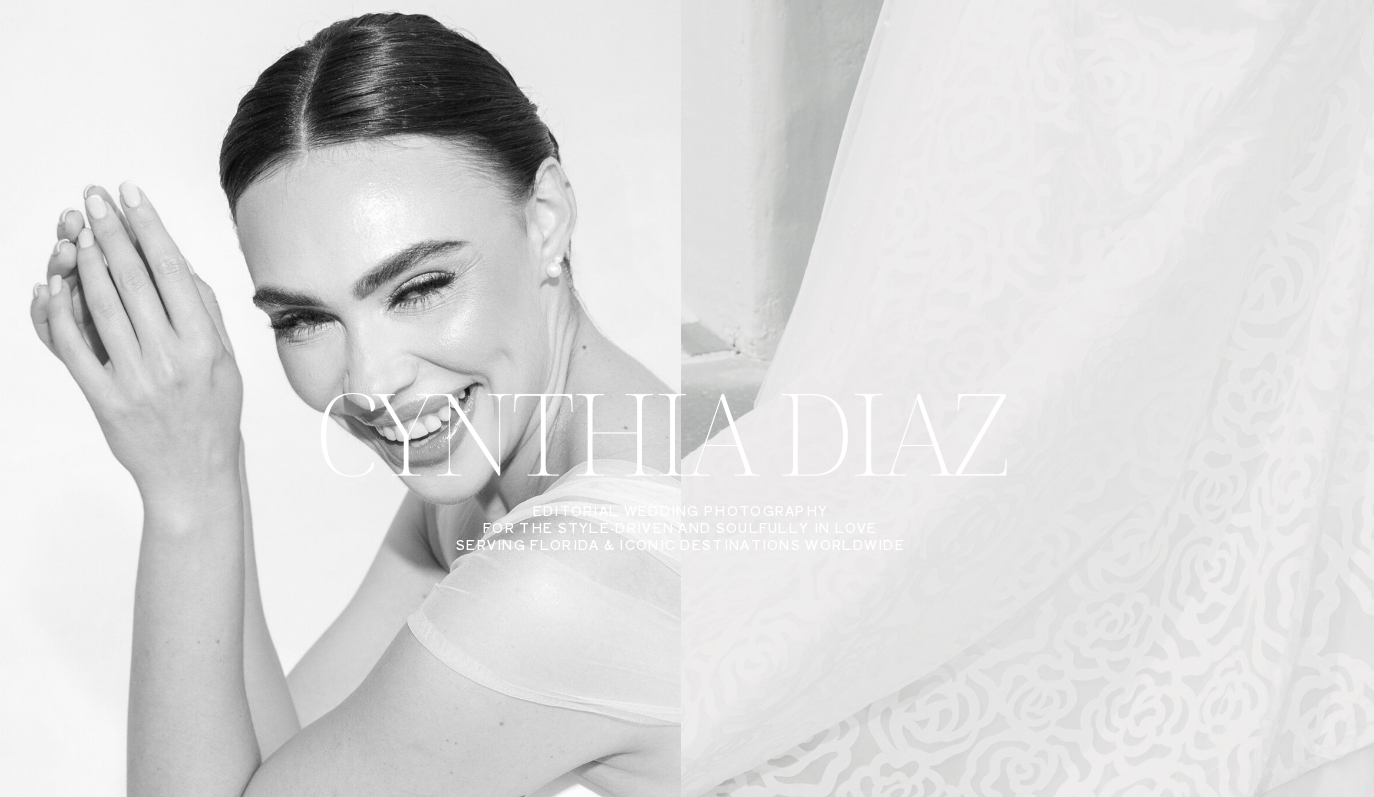 click at bounding box center (327, 477) 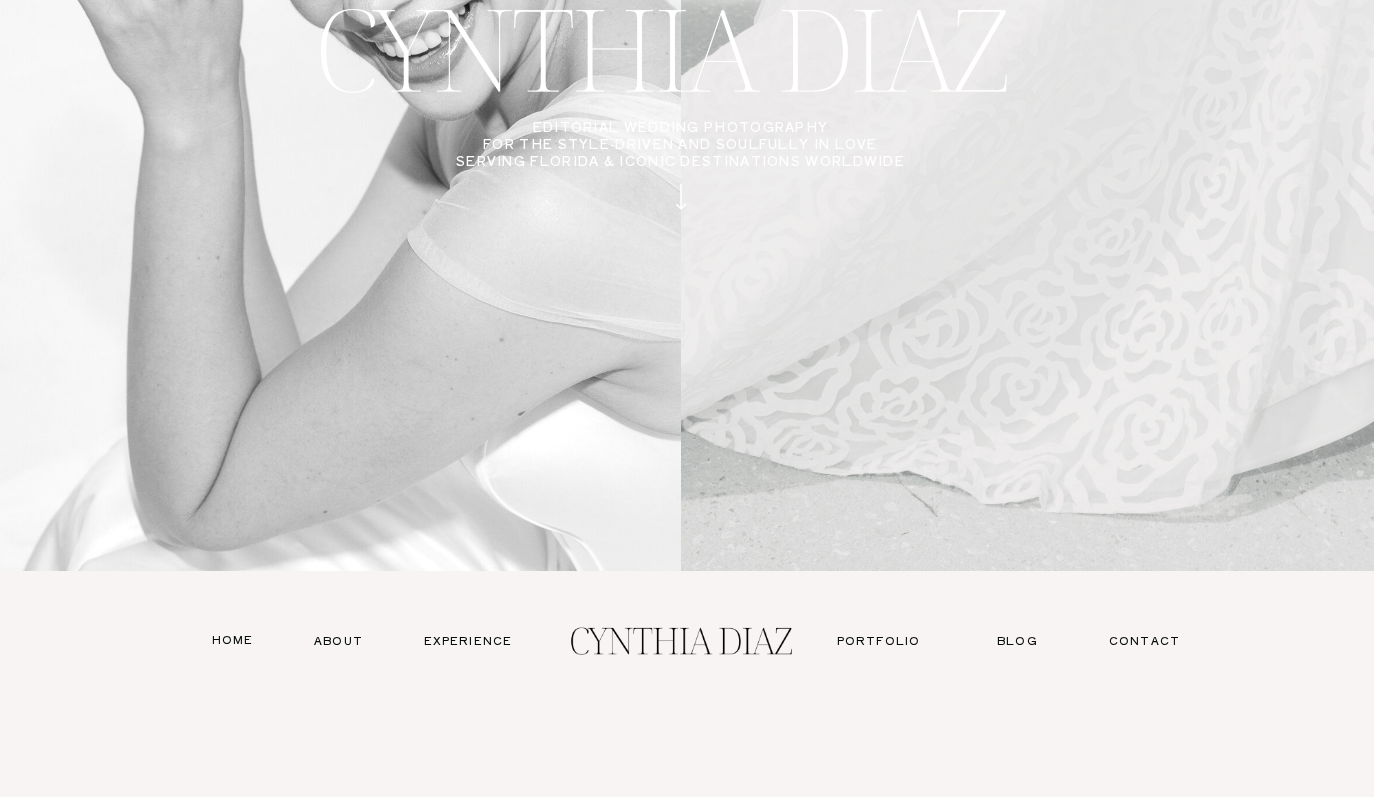 scroll, scrollTop: 535, scrollLeft: 0, axis: vertical 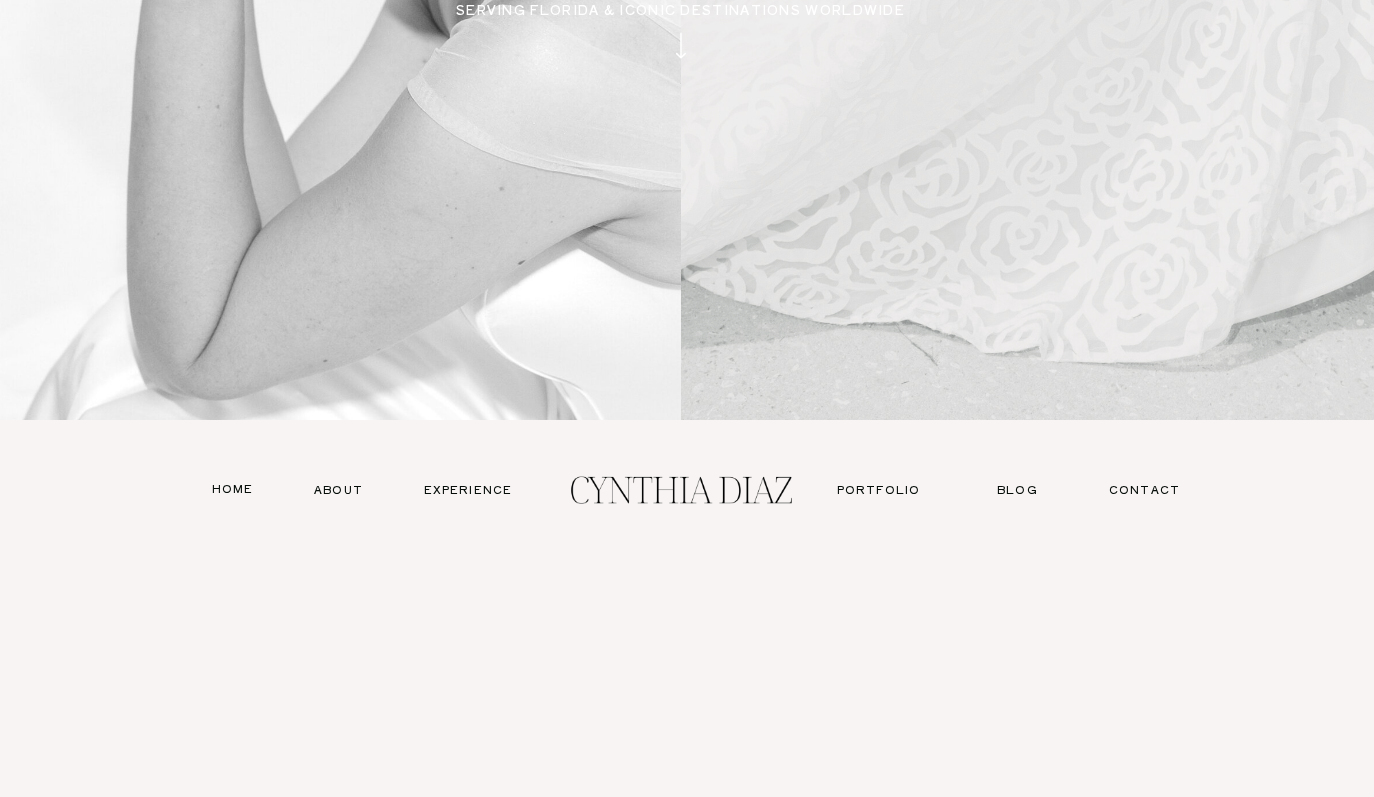 click on "about" at bounding box center (338, 489) 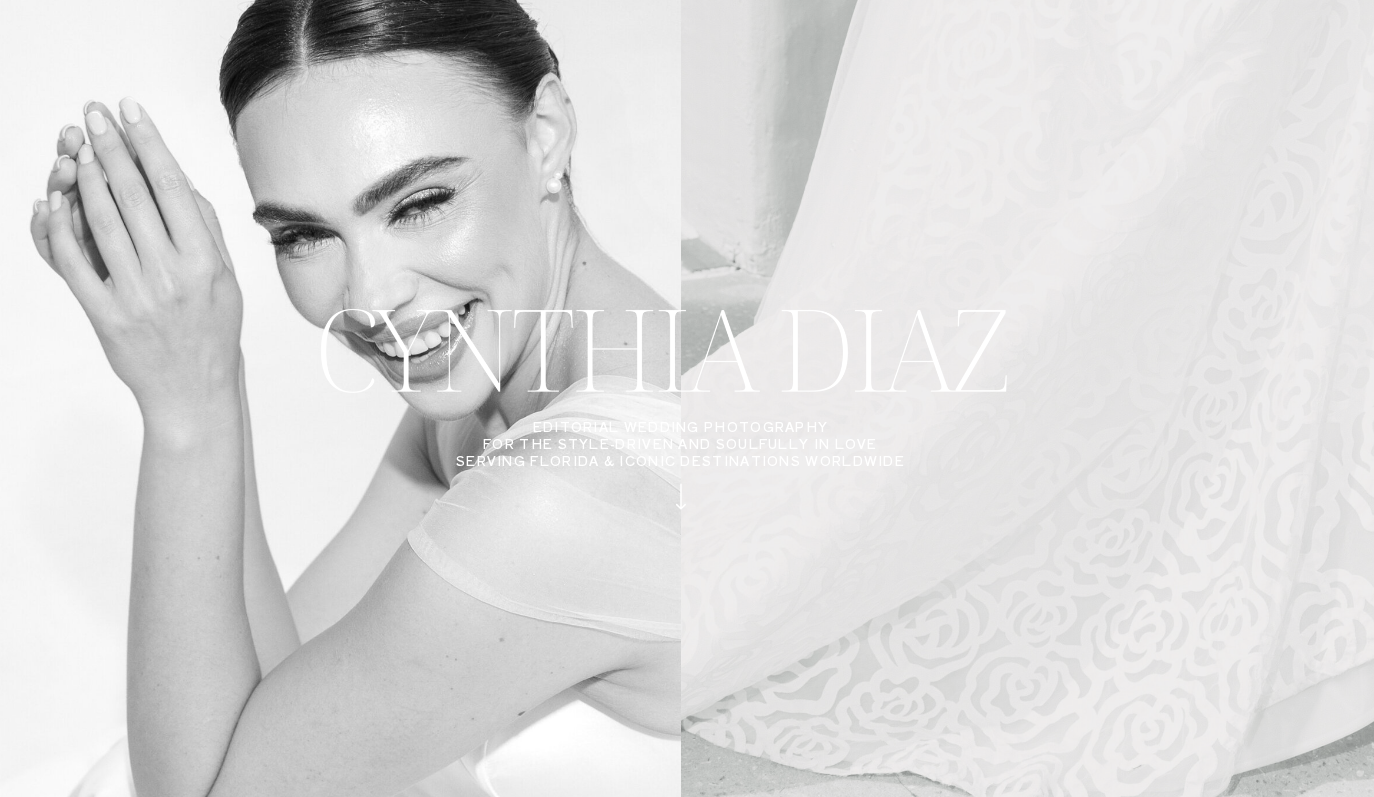 scroll, scrollTop: 0, scrollLeft: 0, axis: both 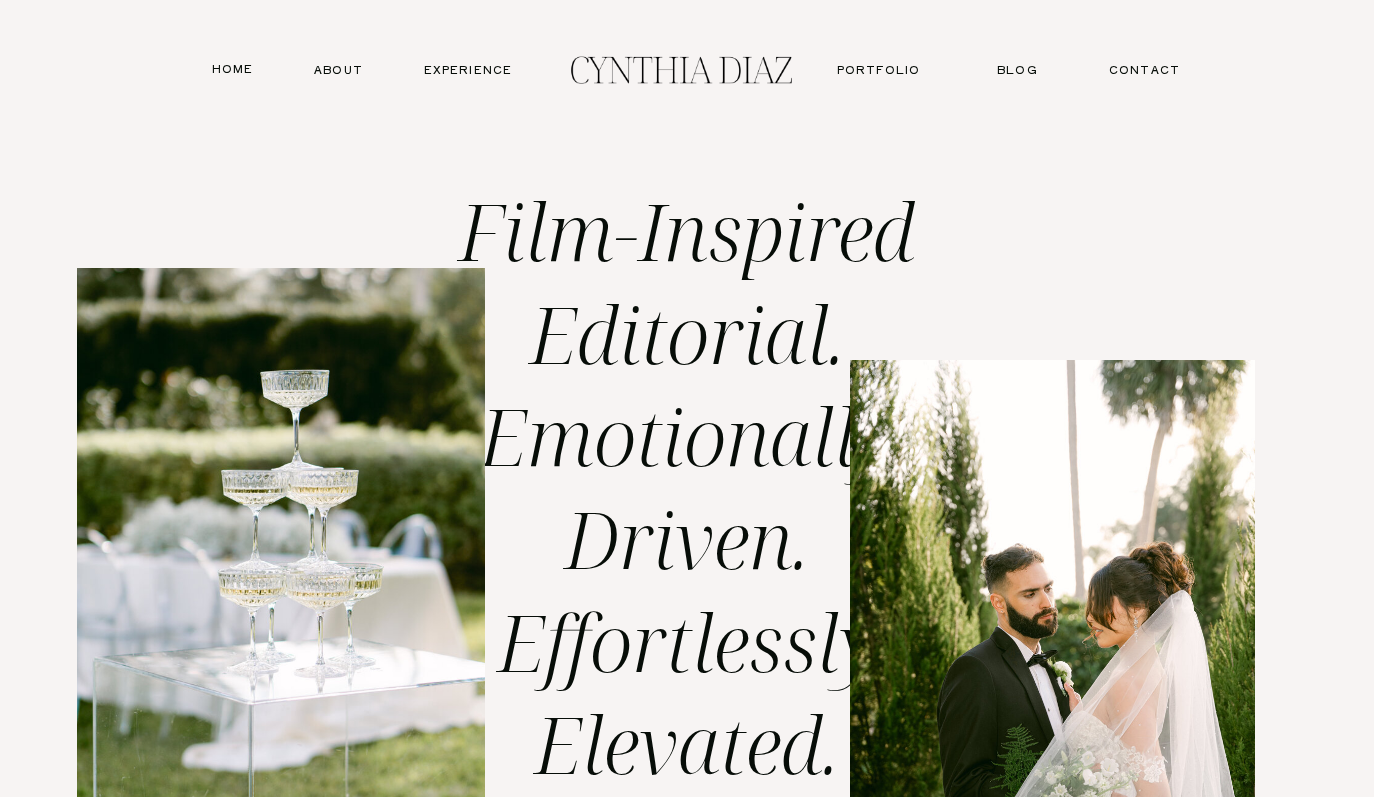 click at bounding box center (687, 226) 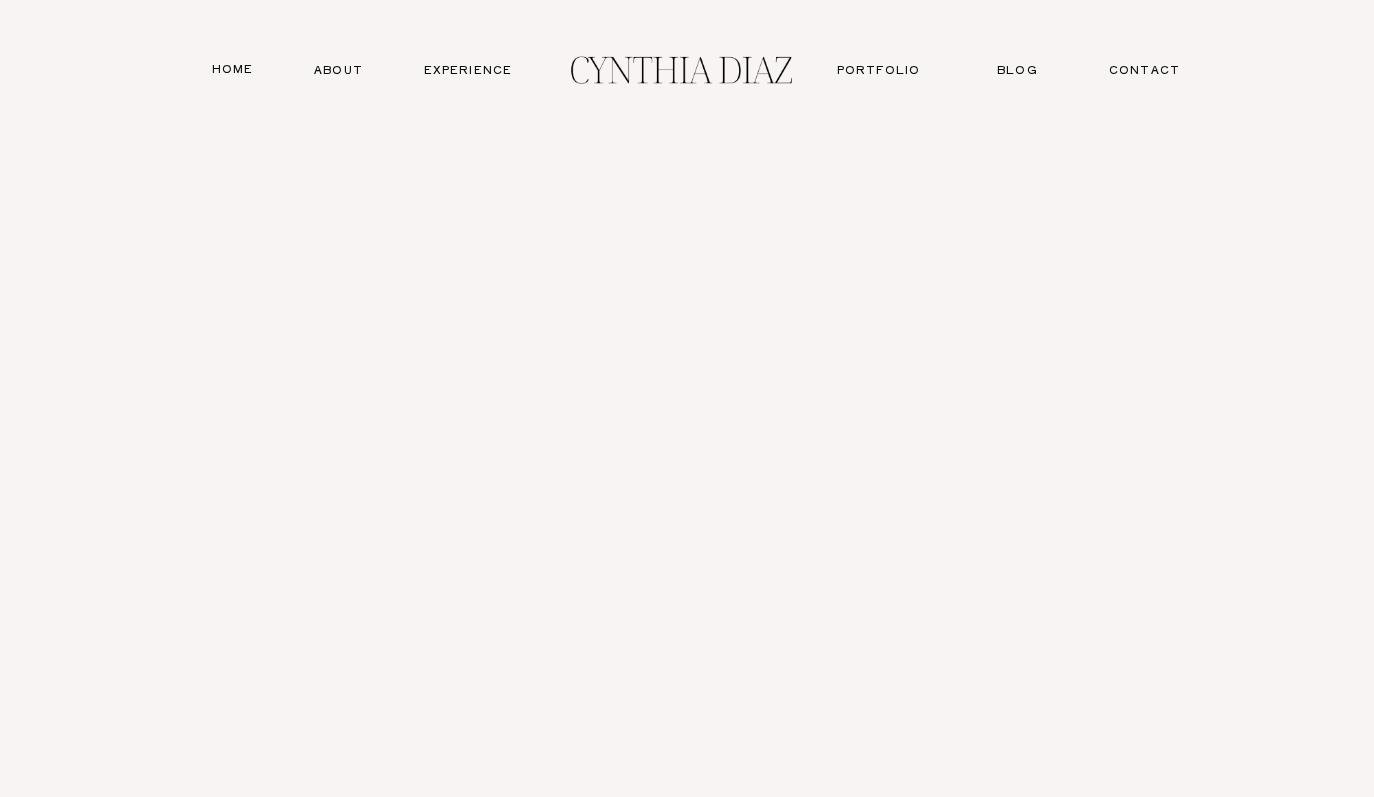 scroll, scrollTop: 18980, scrollLeft: 0, axis: vertical 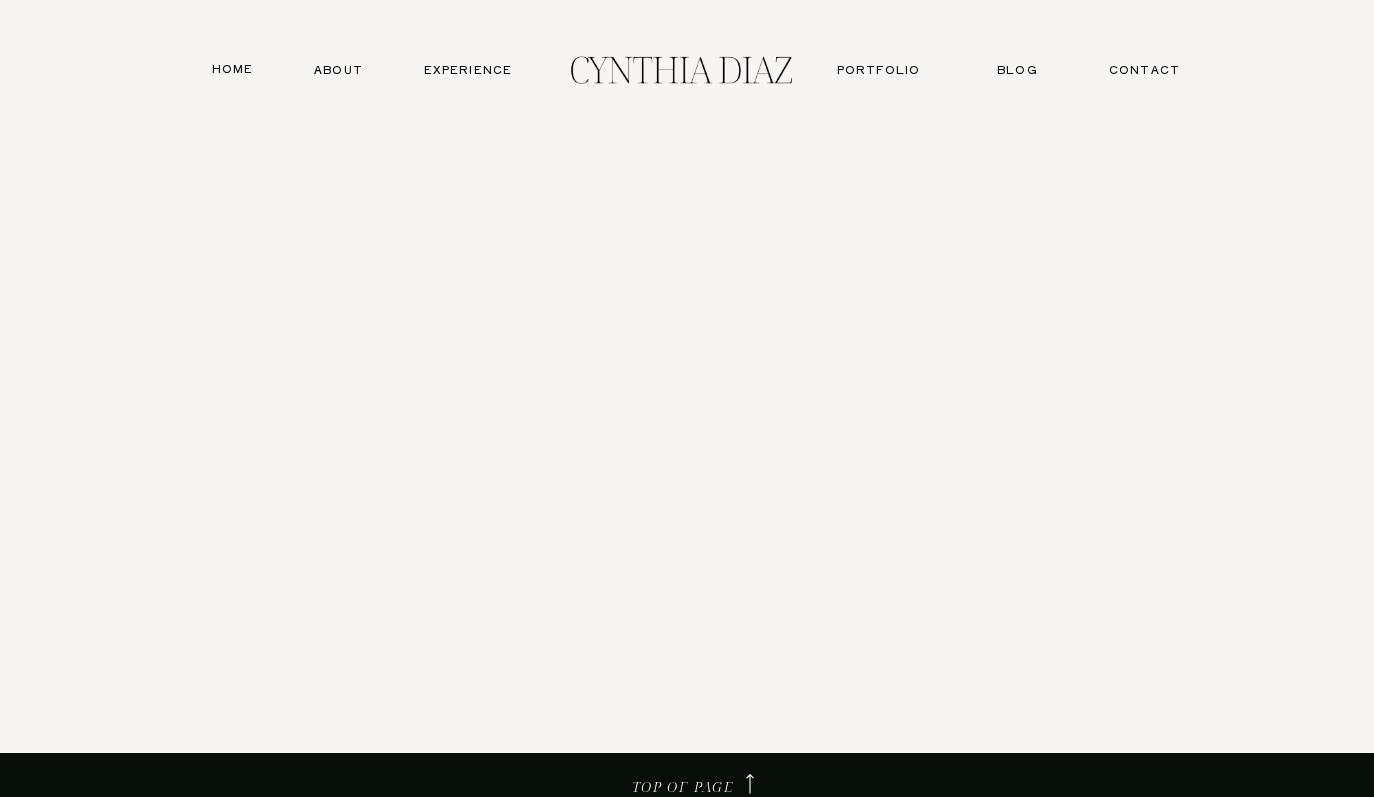 click on "contact" at bounding box center (1144, 69) 